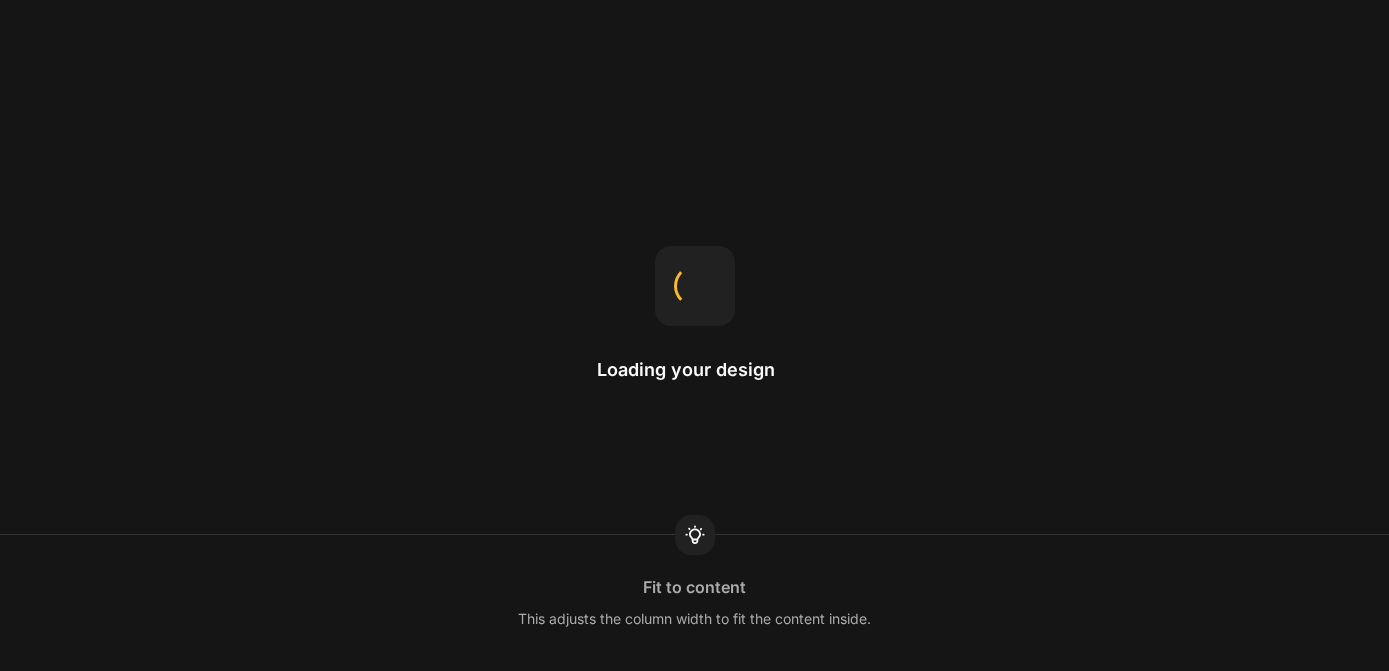 scroll, scrollTop: 0, scrollLeft: 0, axis: both 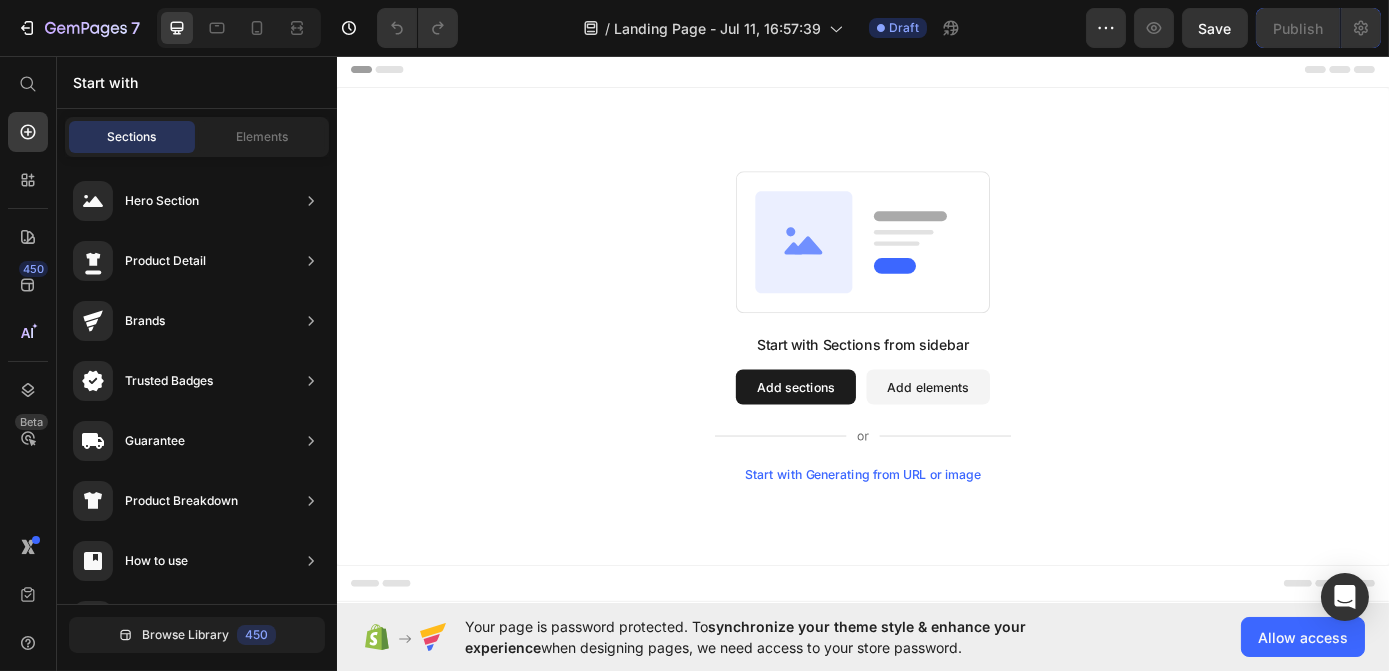 click on "Add sections" at bounding box center [859, 433] 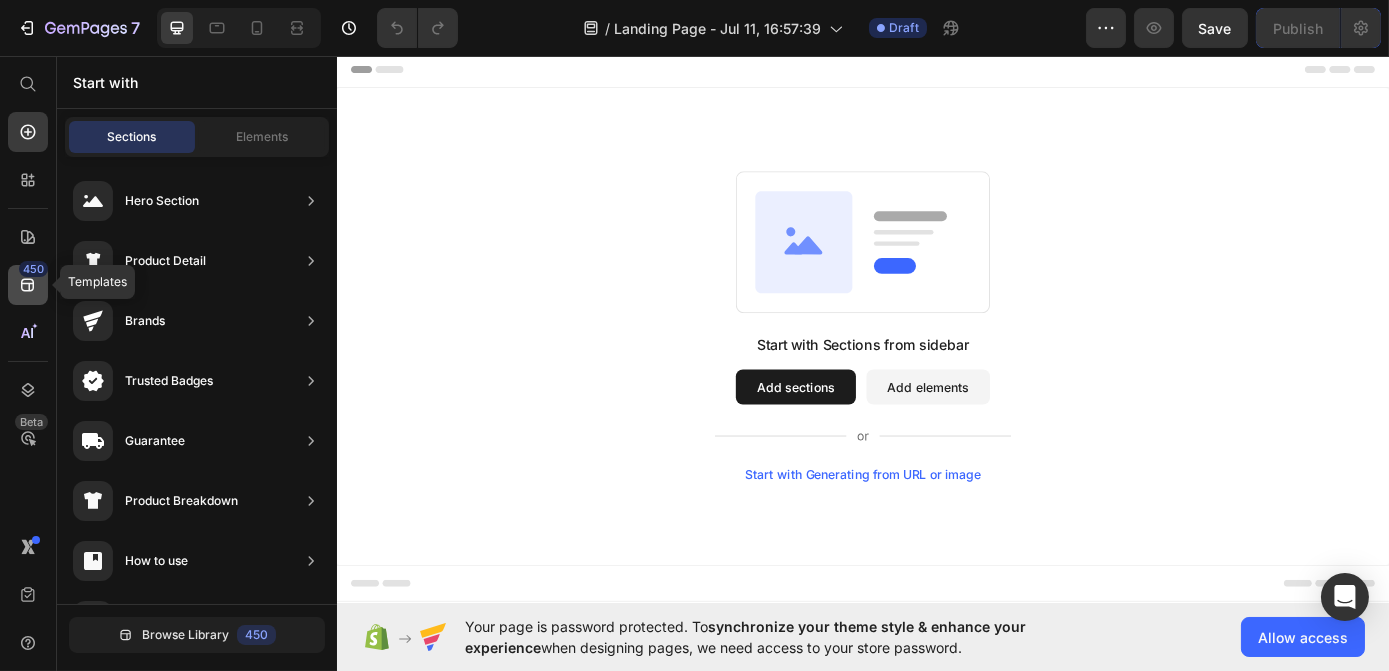 click on "450" at bounding box center [33, 269] 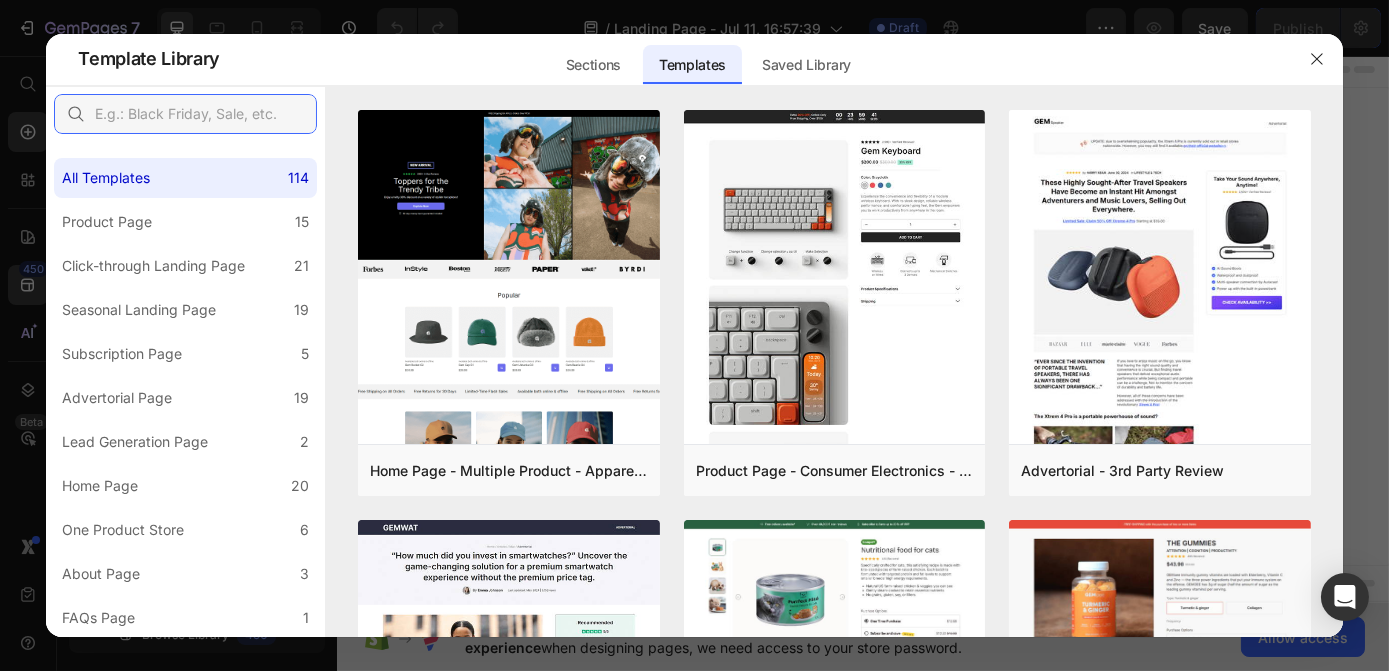 click at bounding box center [185, 114] 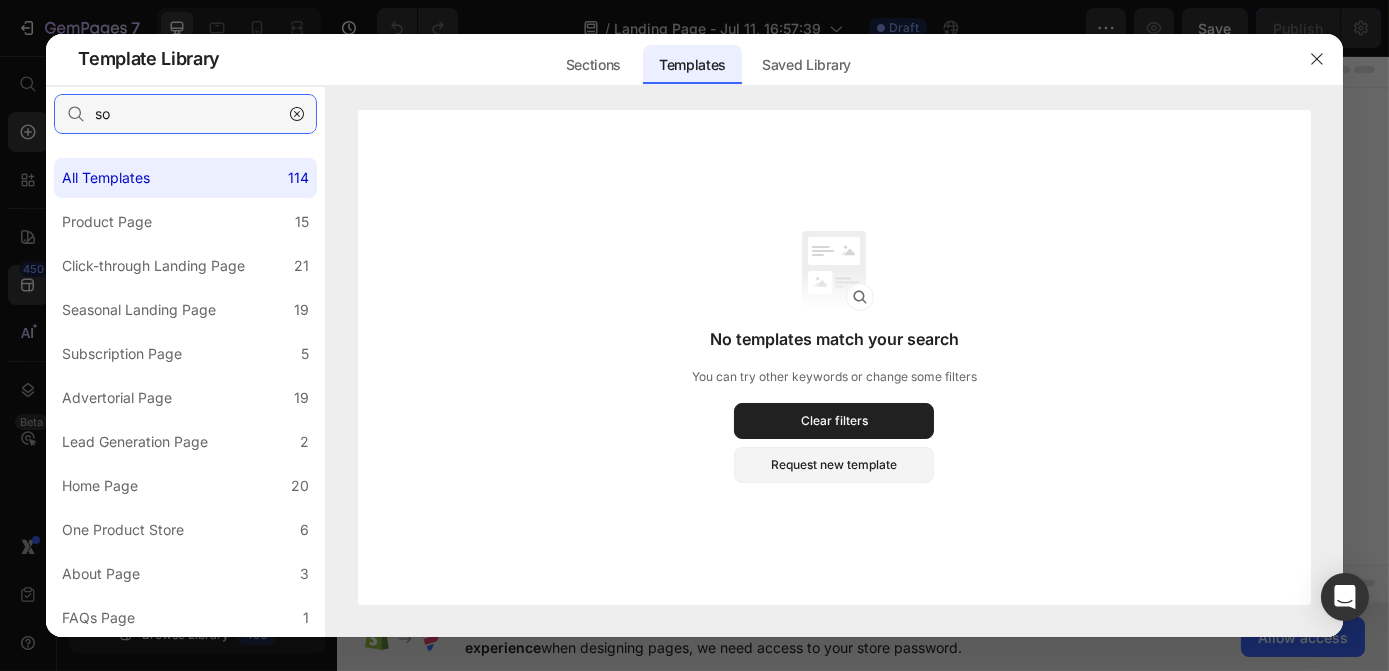 type on "s" 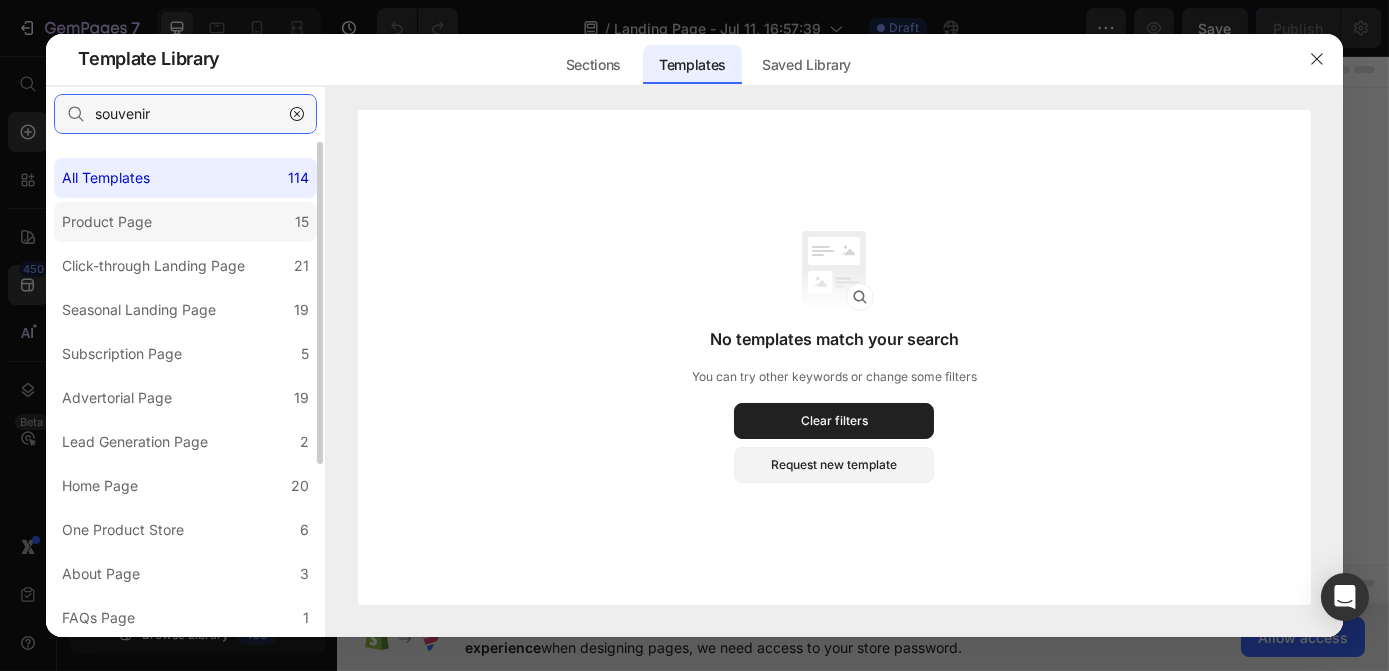 type on "souvenir" 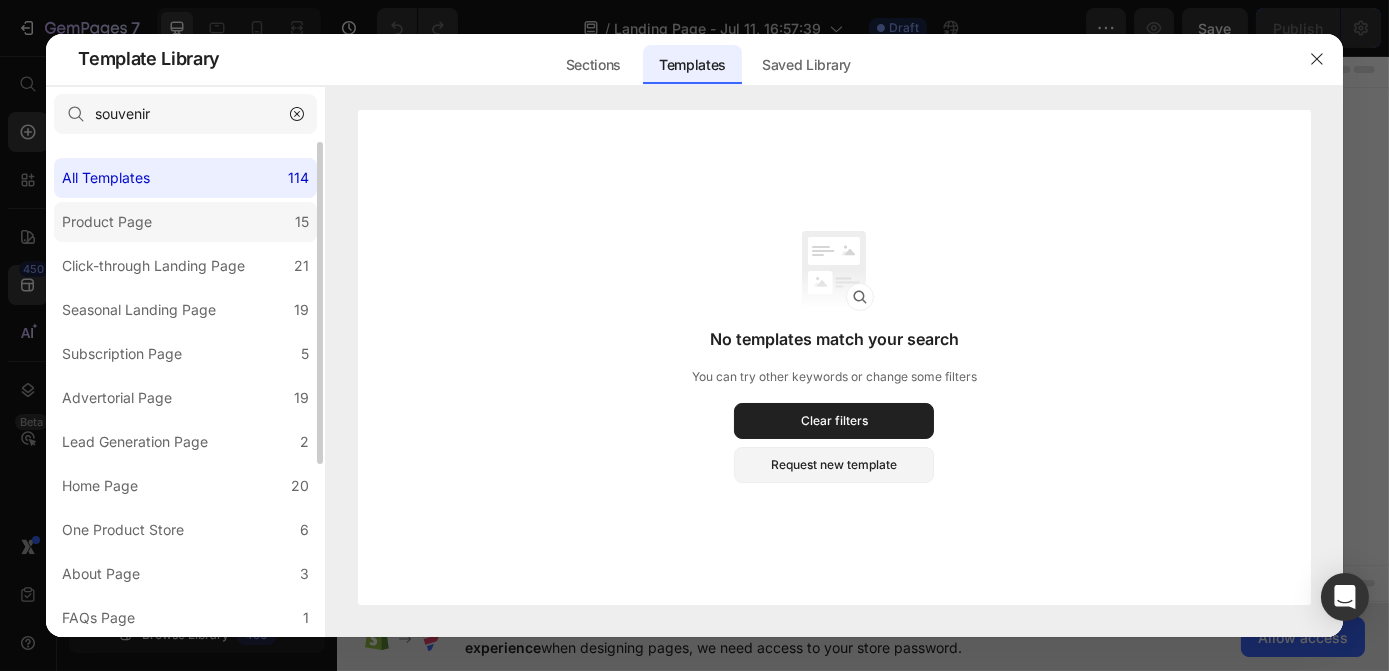 click on "Product Page" at bounding box center (107, 222) 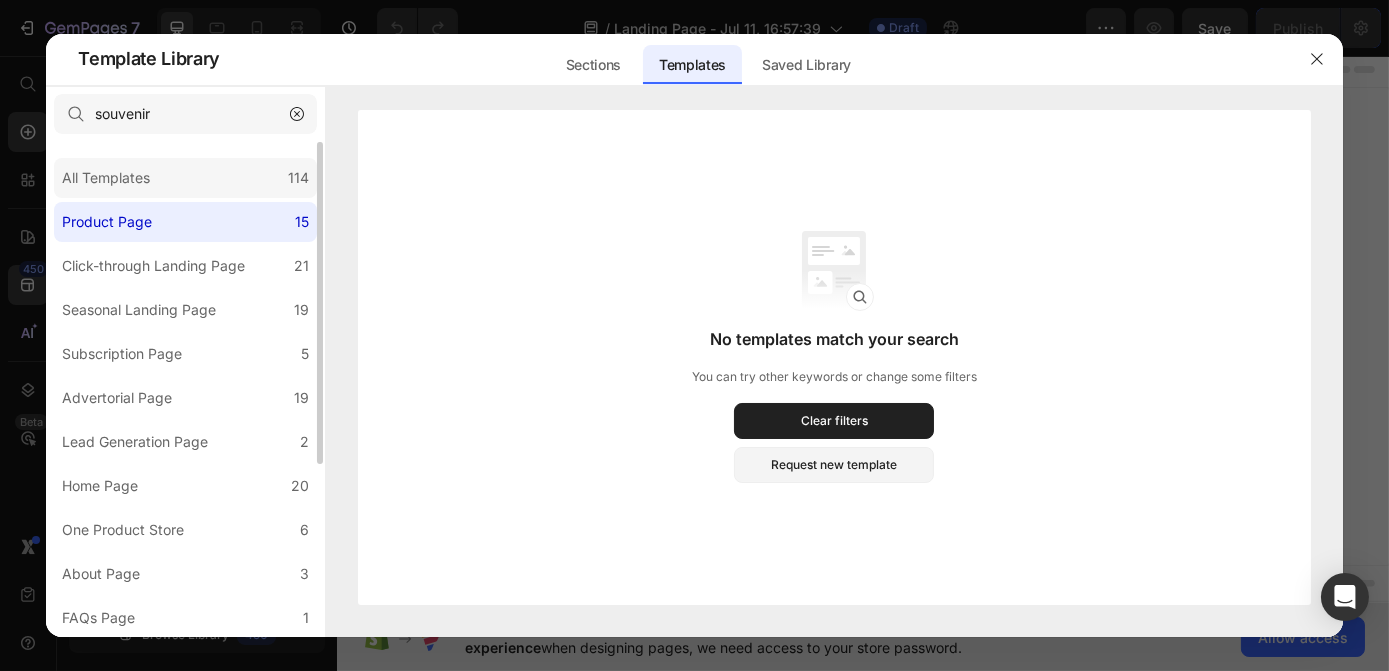 click on "All Templates" at bounding box center (110, 178) 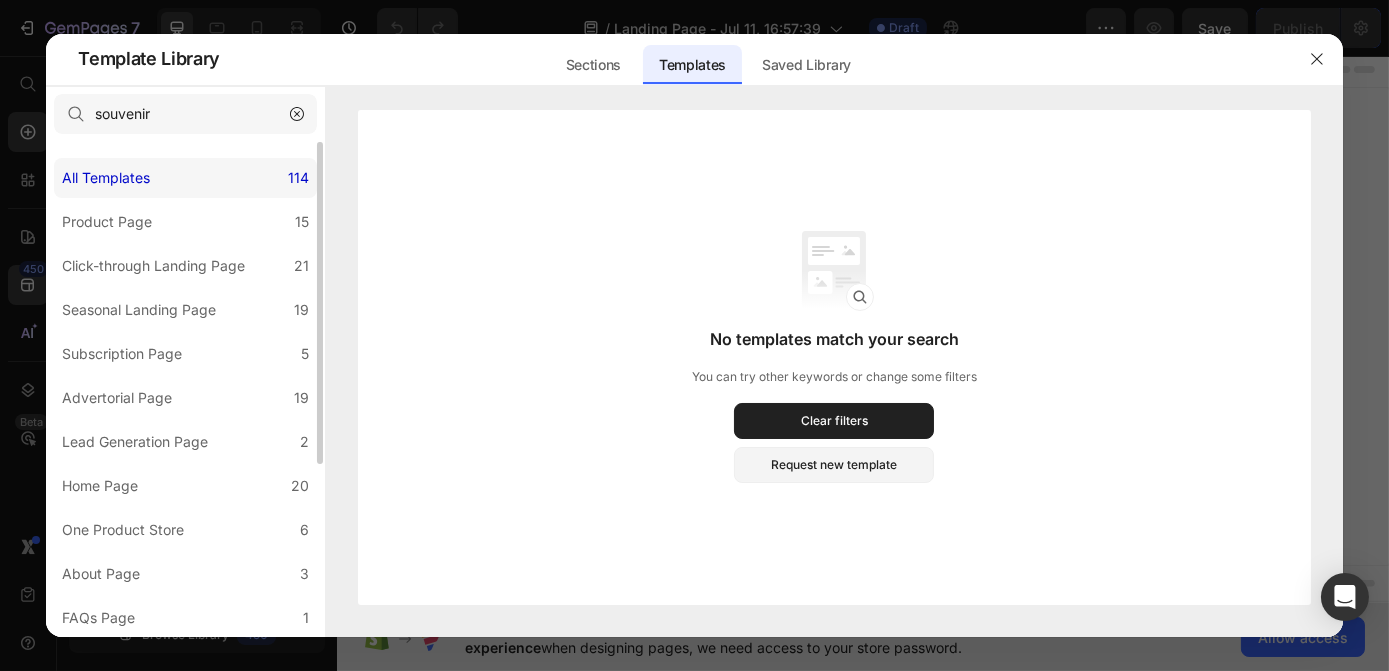 click on "All Templates 114" 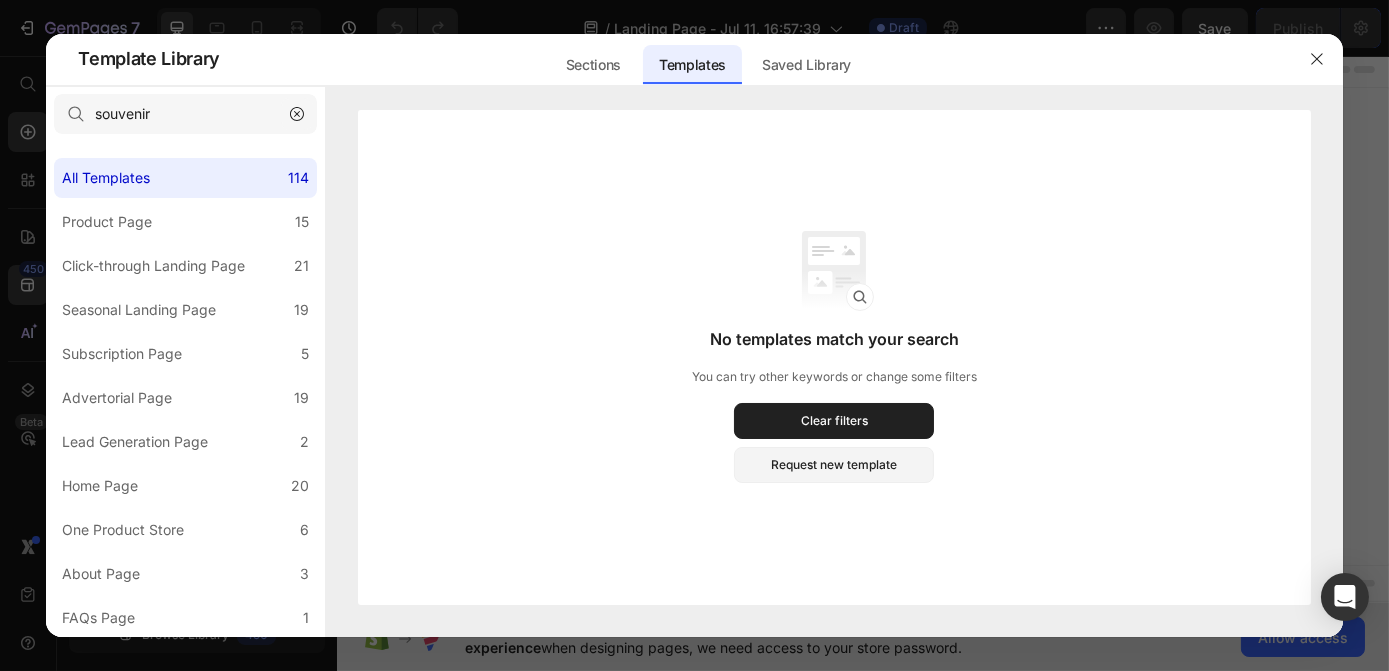 click at bounding box center [297, 114] 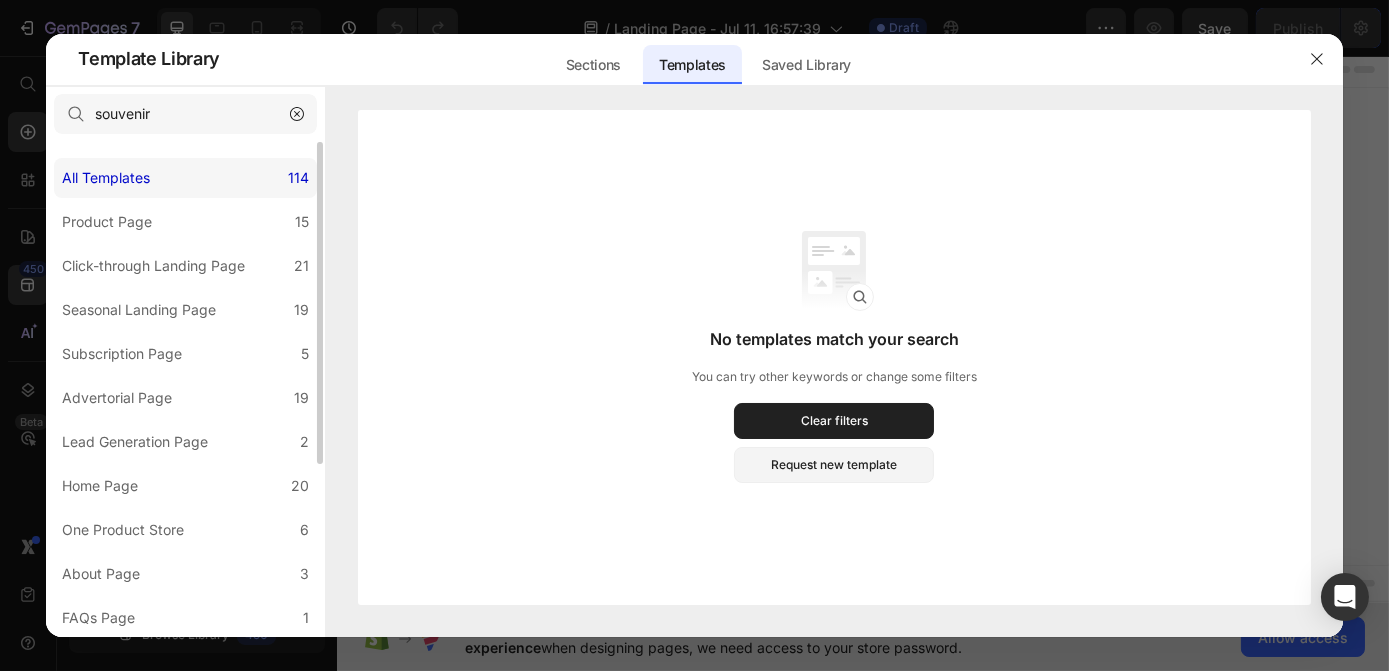 type 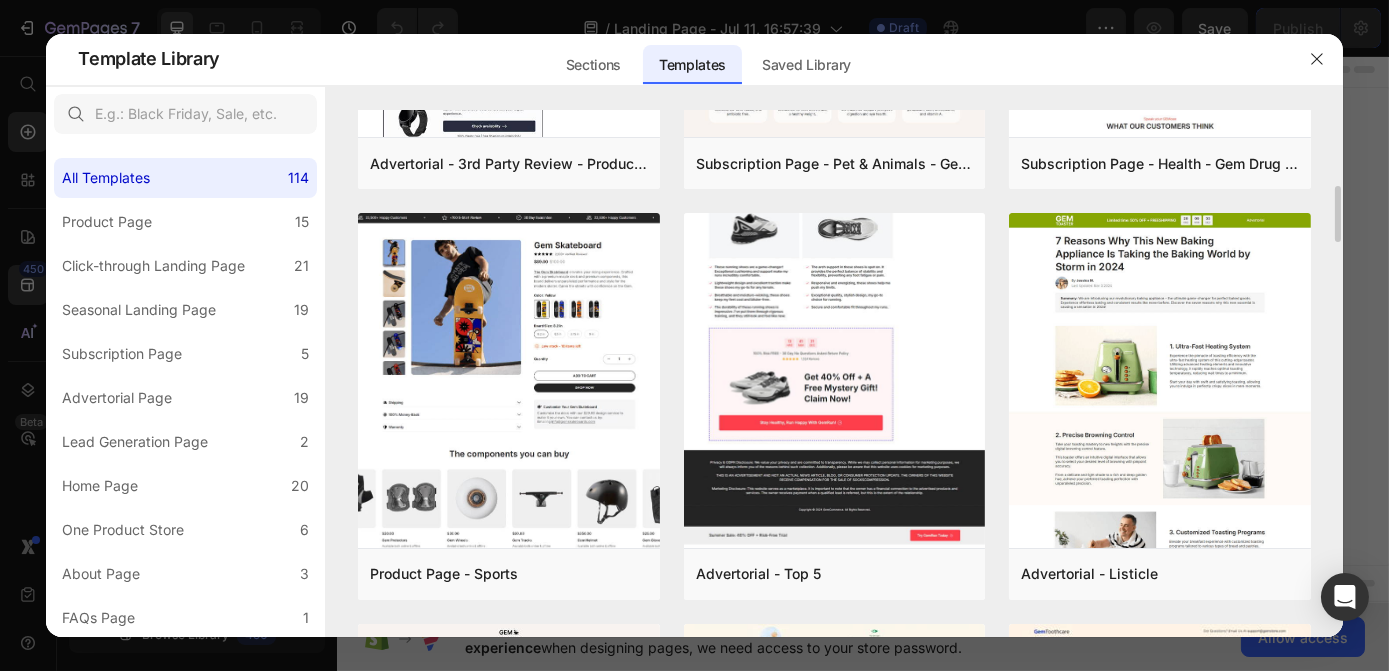 scroll, scrollTop: 0, scrollLeft: 0, axis: both 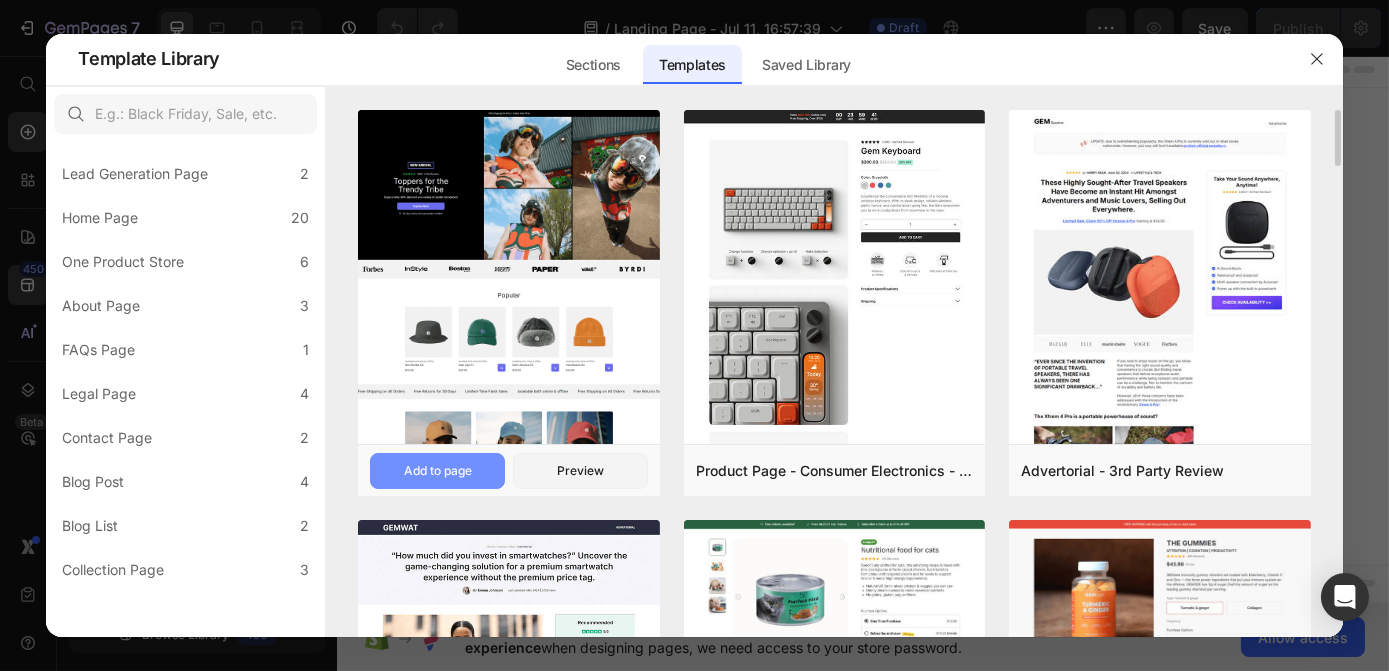click on "Add to page" at bounding box center [438, 471] 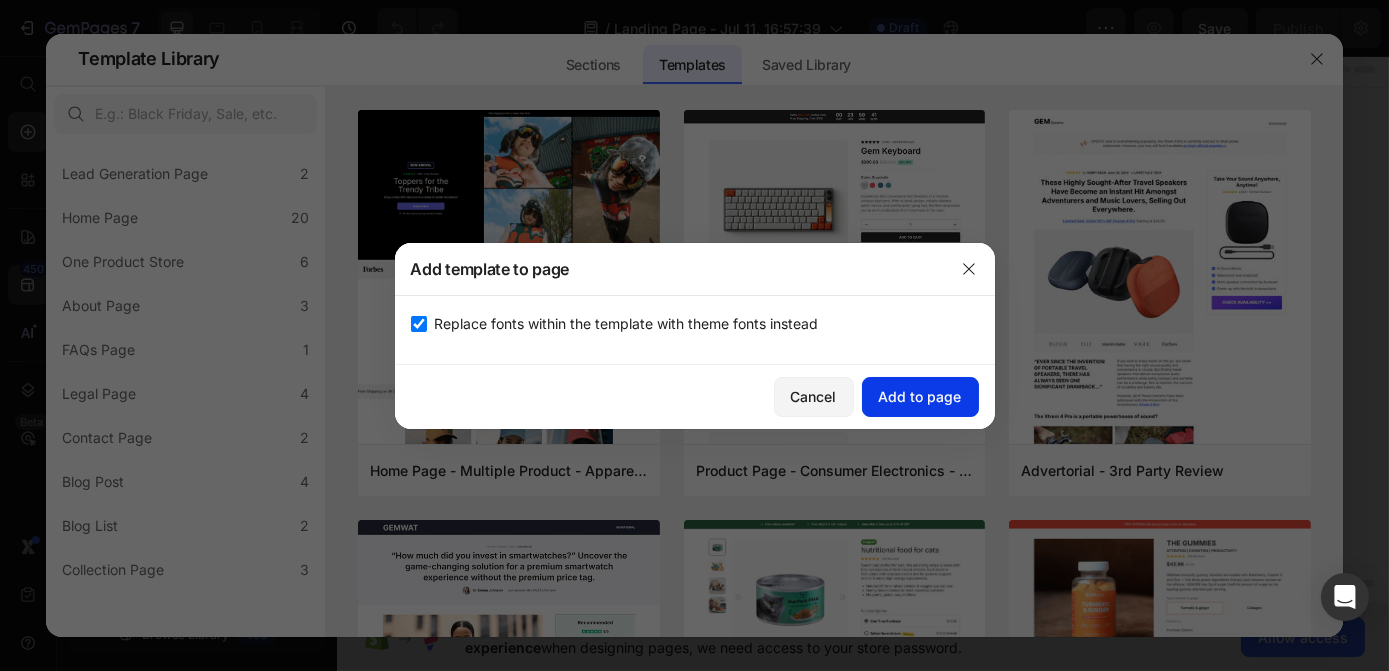 click on "Add to page" at bounding box center [920, 396] 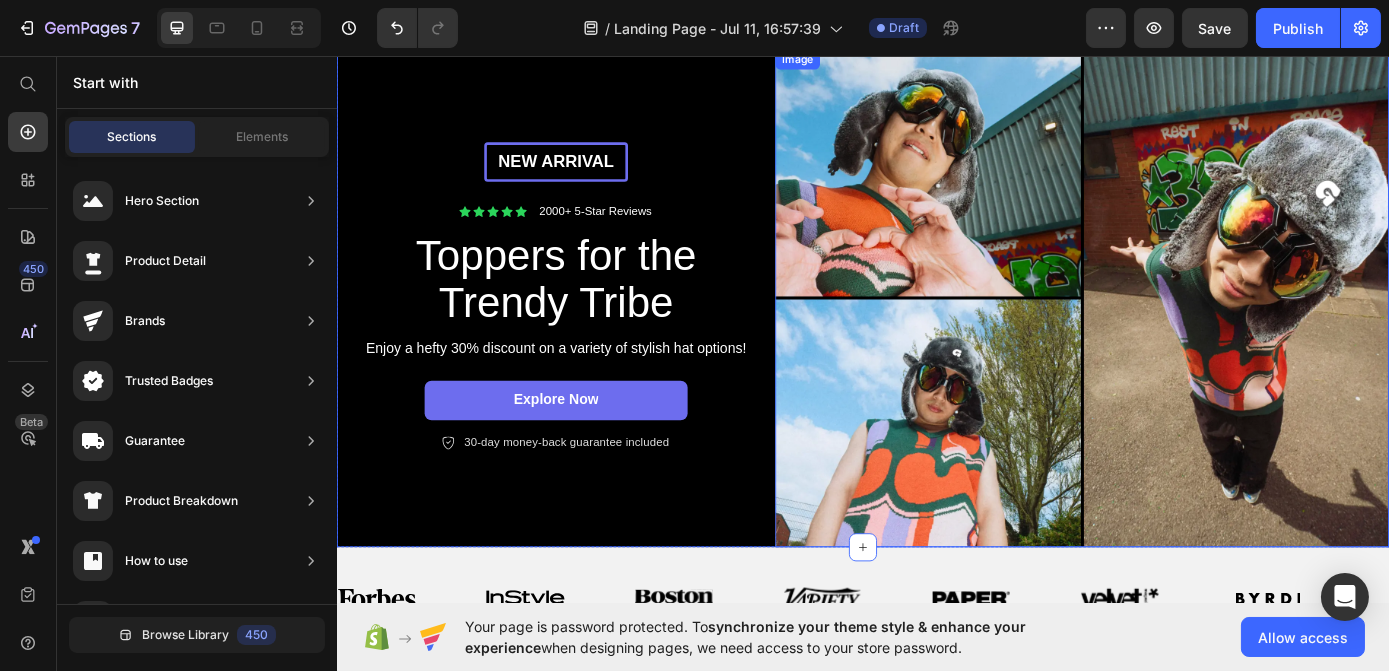 scroll, scrollTop: 90, scrollLeft: 0, axis: vertical 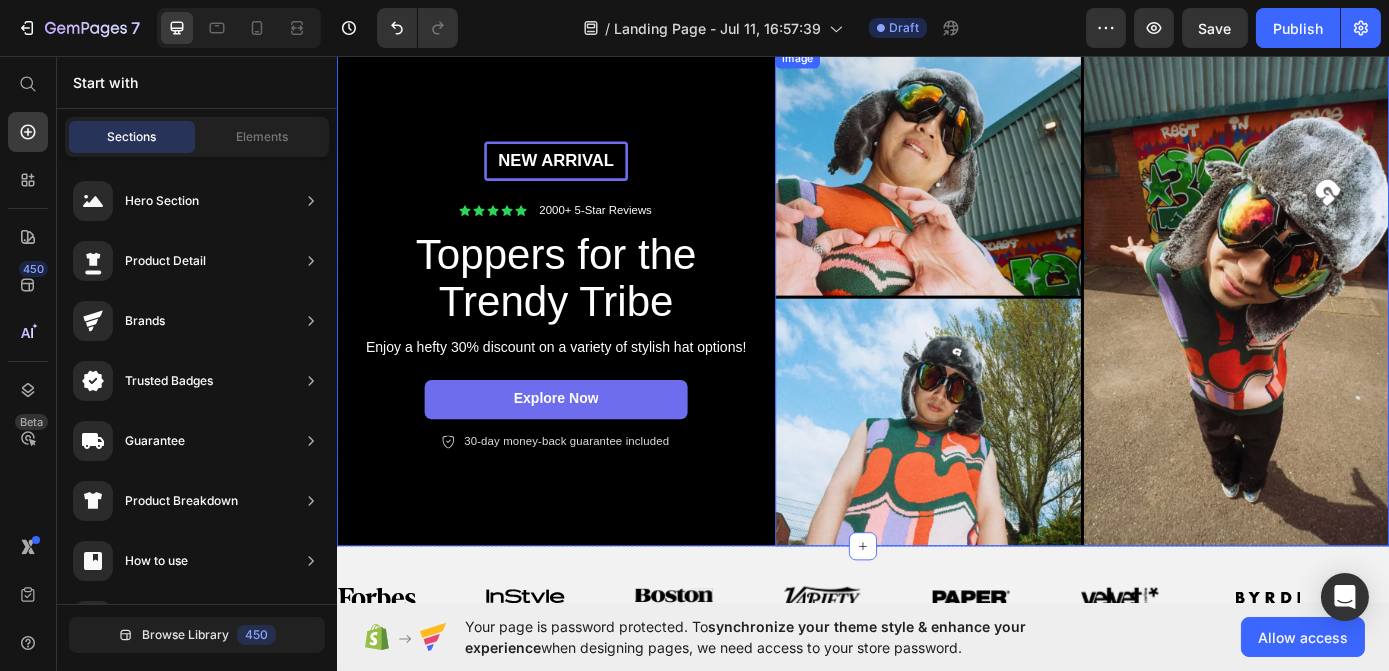drag, startPoint x: 453, startPoint y: 239, endPoint x: 1315, endPoint y: 199, distance: 862.92755 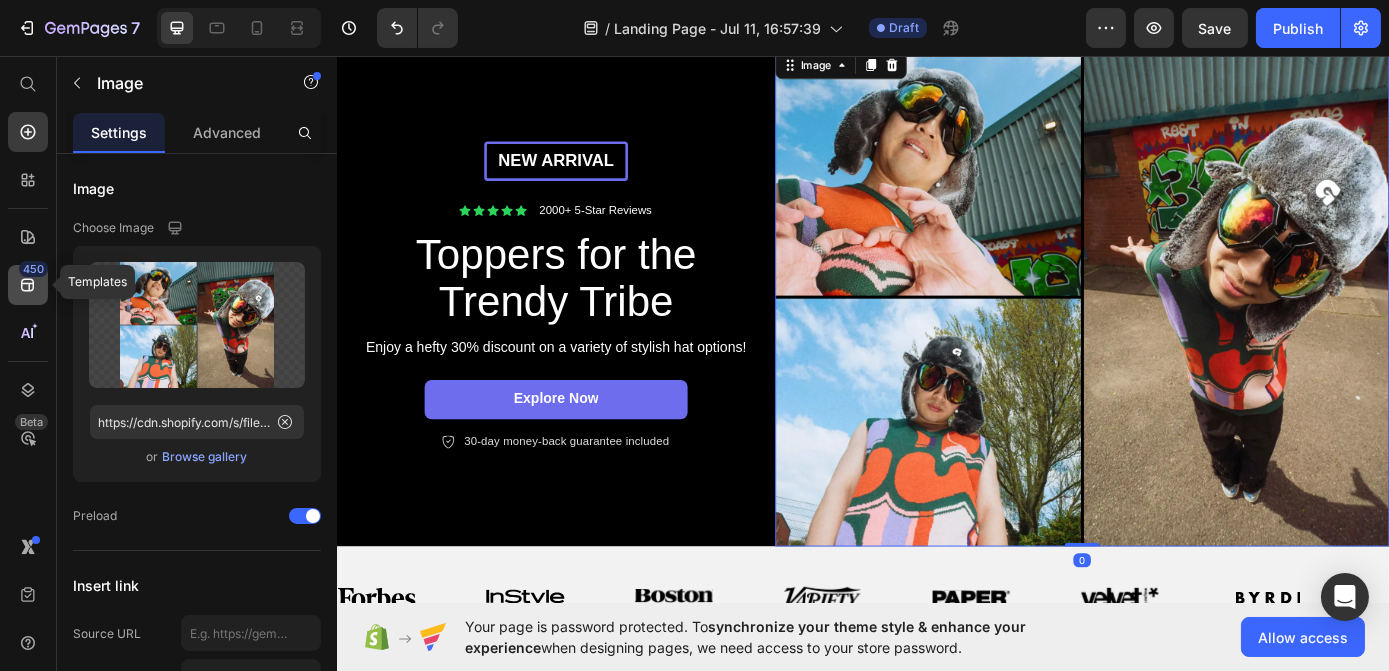 click on "450" at bounding box center [33, 269] 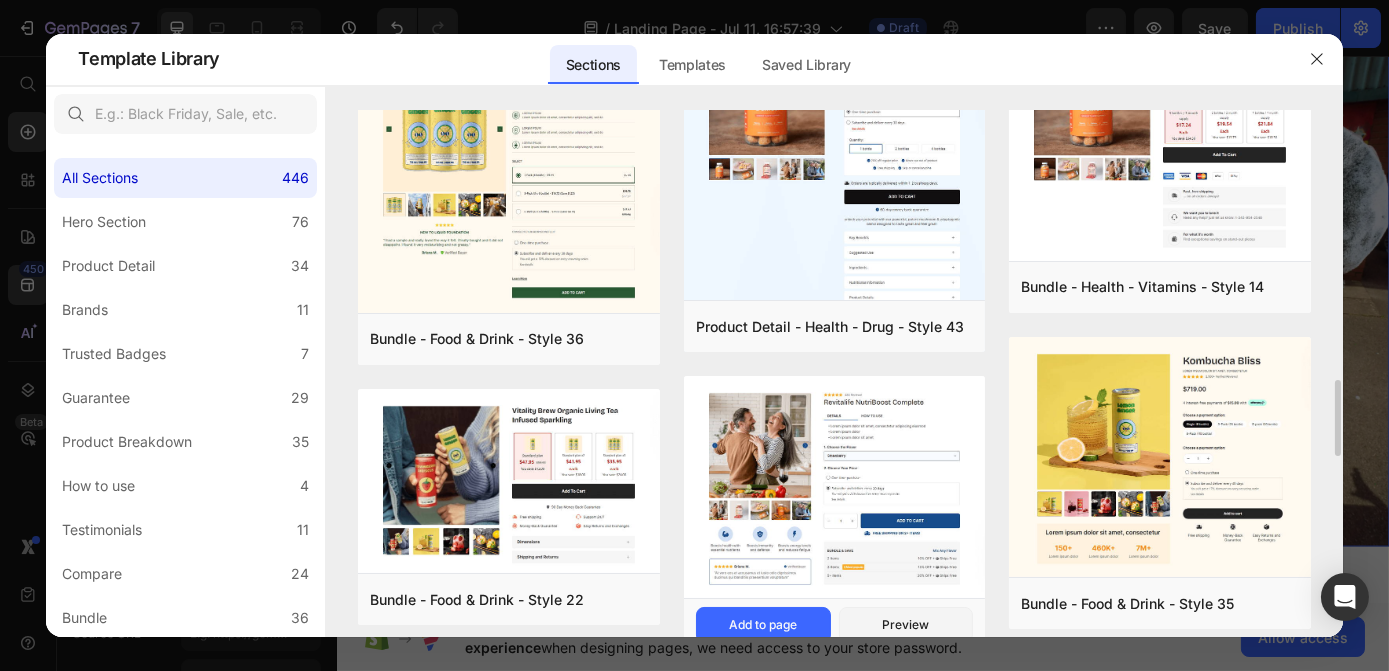scroll, scrollTop: 1058, scrollLeft: 0, axis: vertical 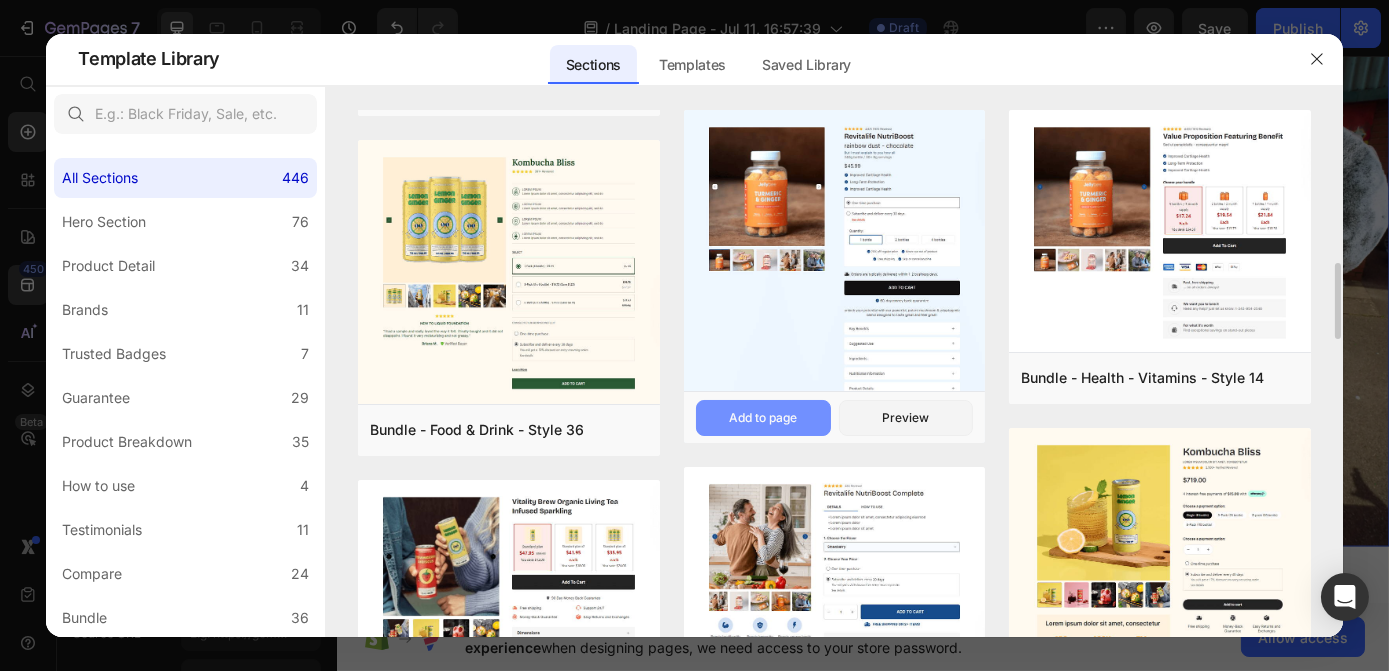click on "Add to page" at bounding box center [763, 418] 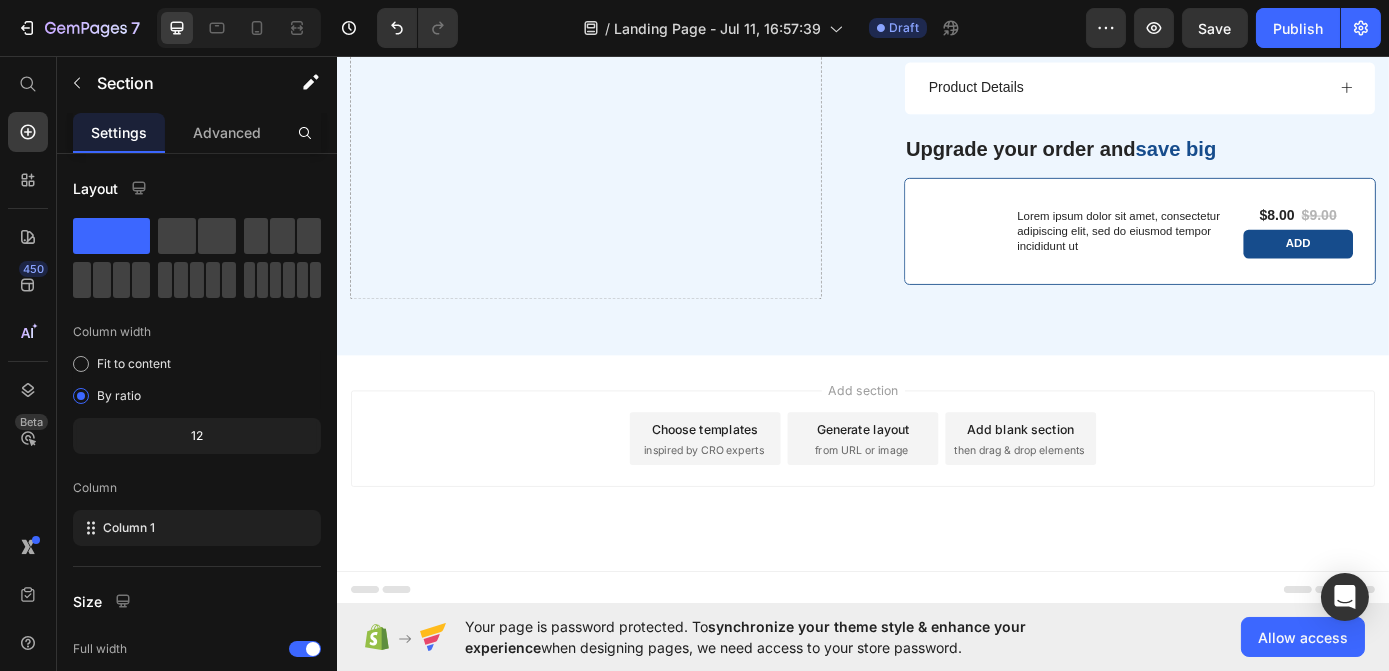 scroll, scrollTop: 7664, scrollLeft: 0, axis: vertical 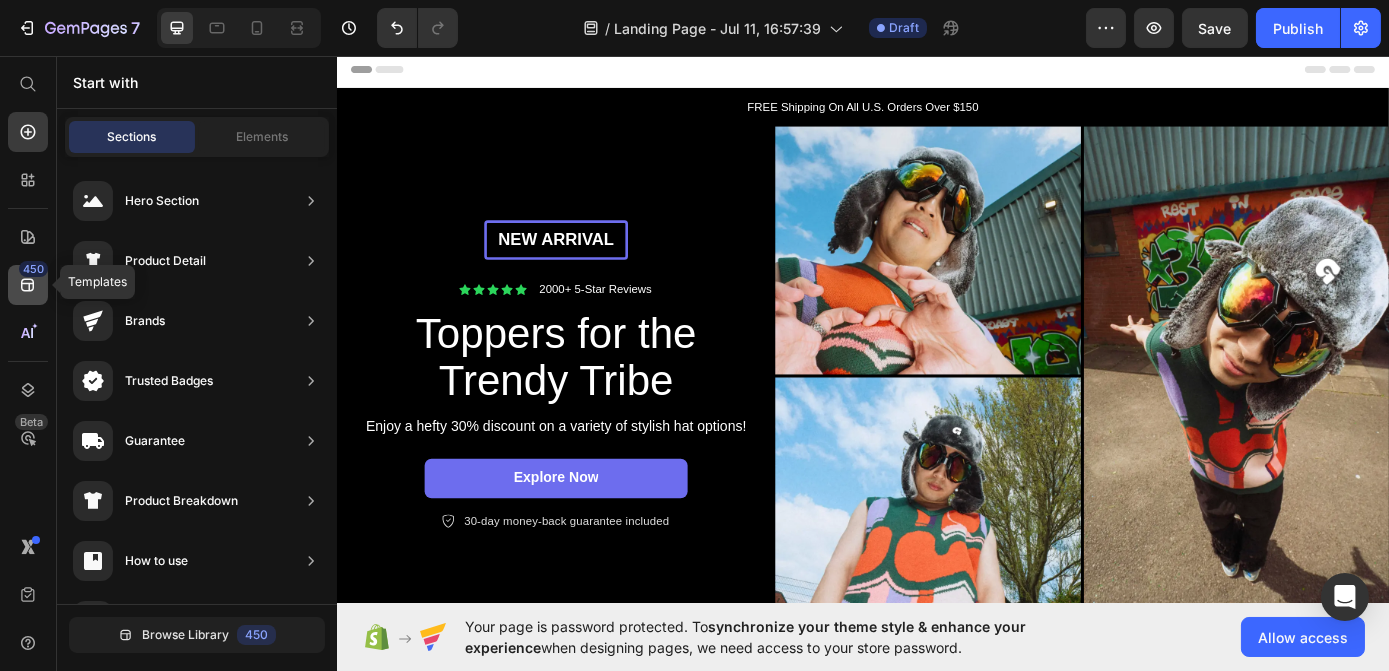 click on "450" 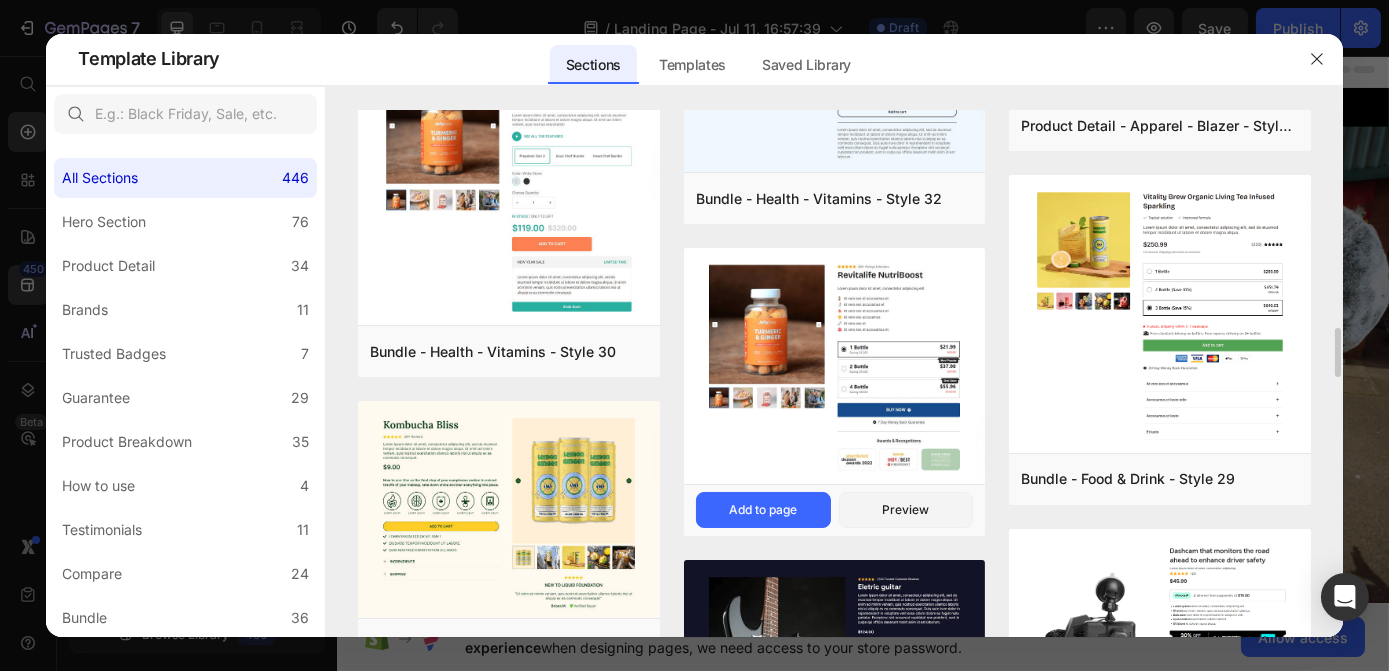 scroll, scrollTop: 3445, scrollLeft: 0, axis: vertical 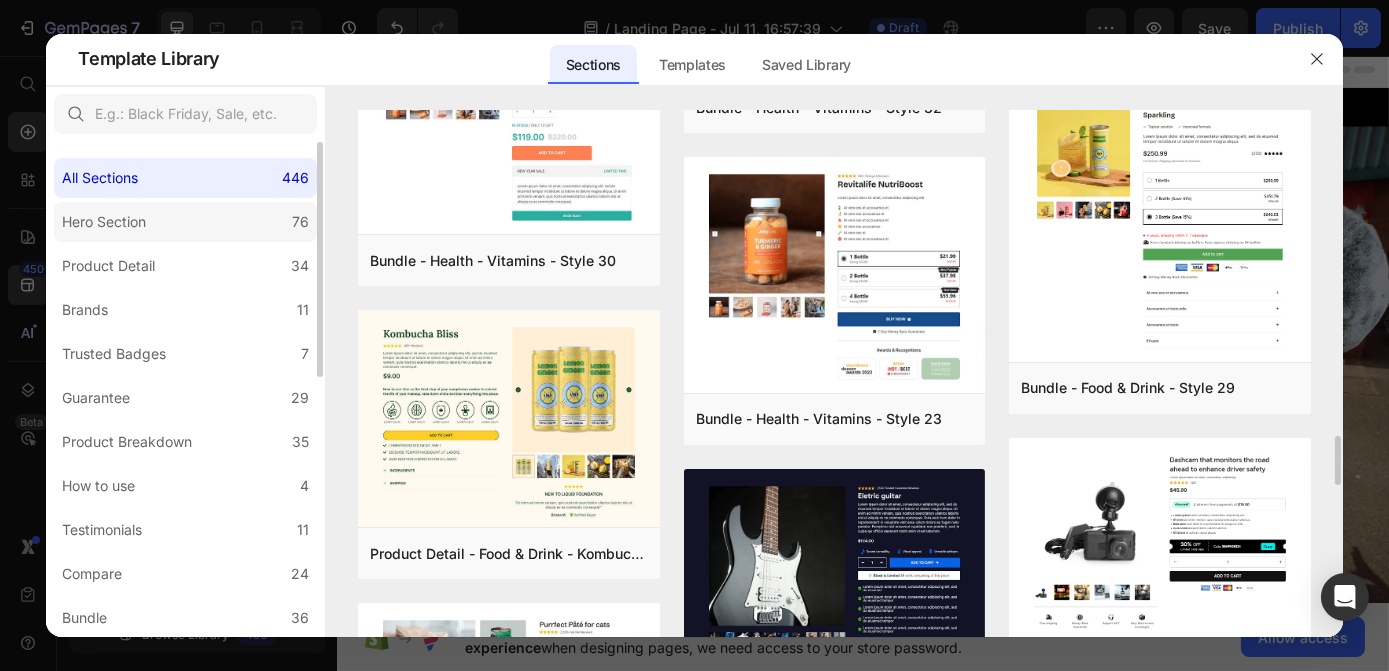click on "Hero Section" at bounding box center (104, 222) 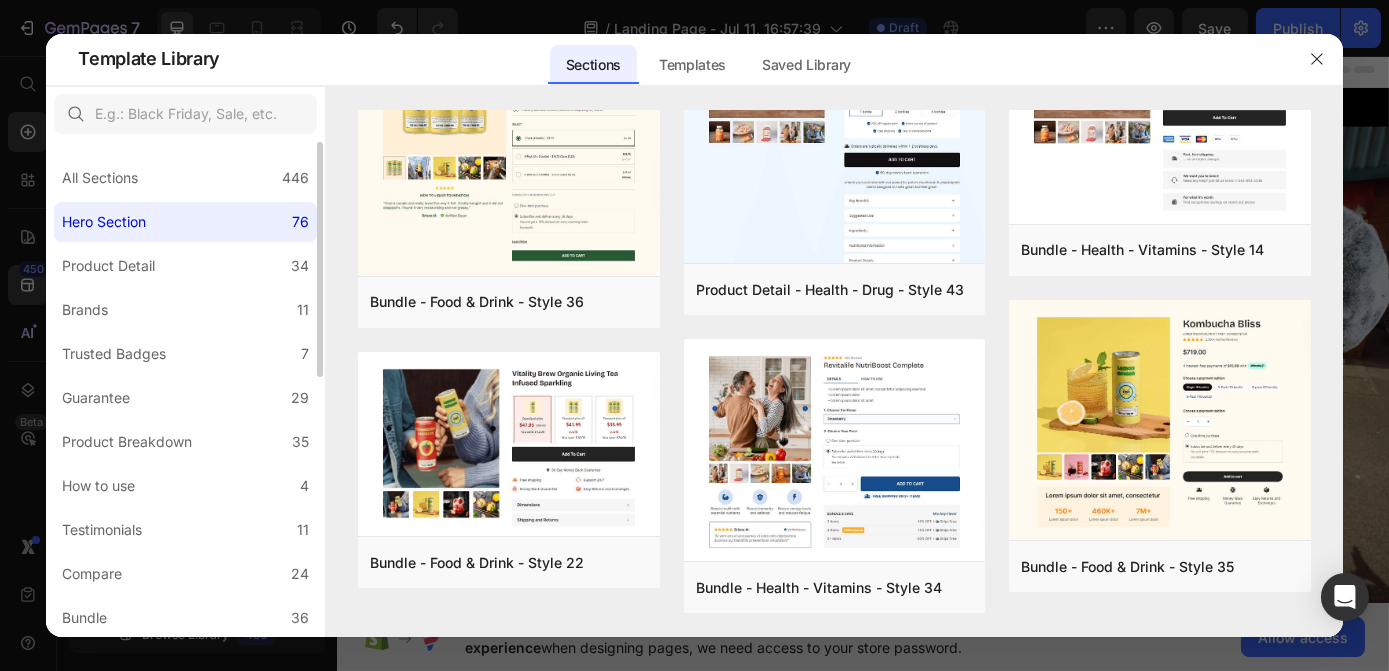 scroll, scrollTop: 0, scrollLeft: 0, axis: both 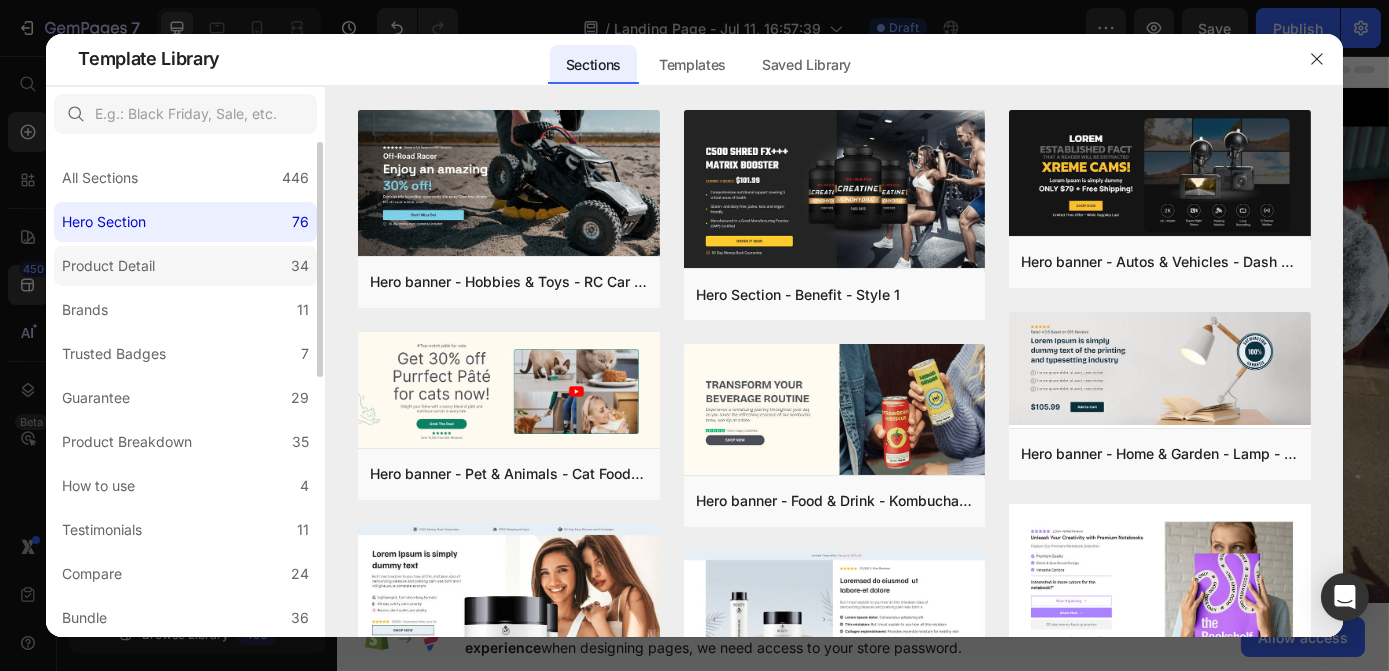 click on "Product Detail" at bounding box center (108, 266) 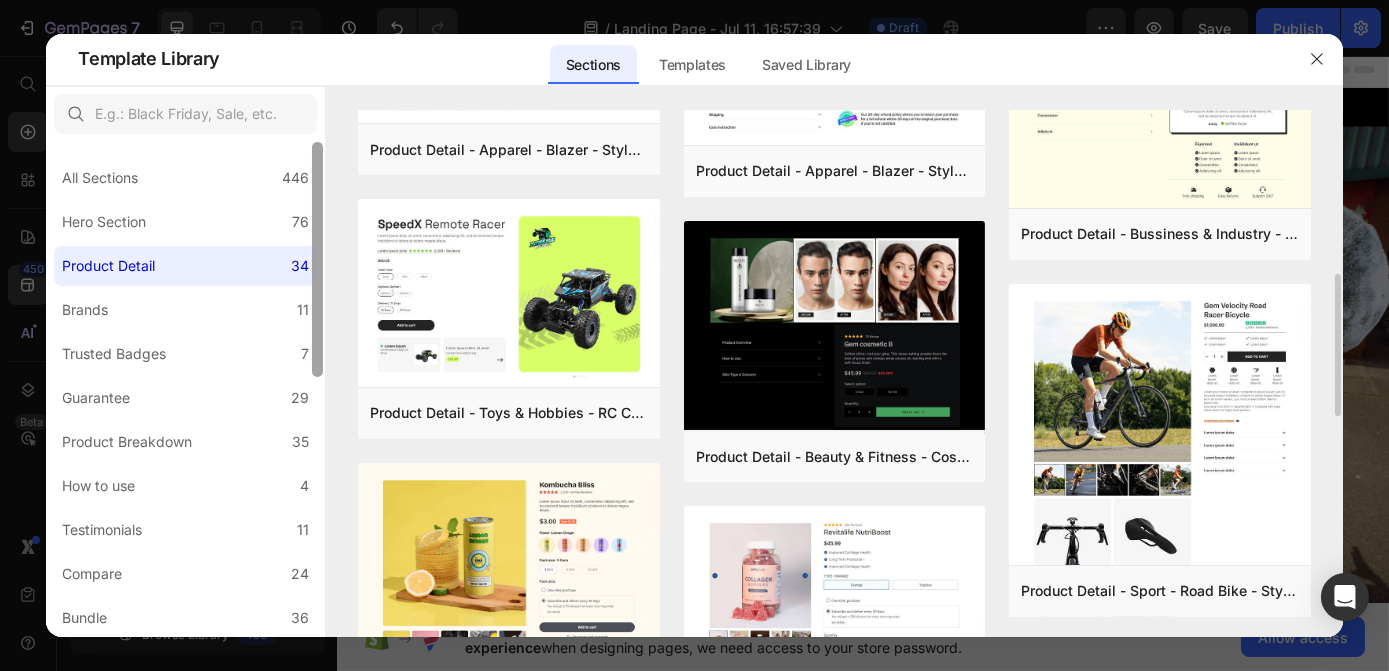 scroll, scrollTop: 272, scrollLeft: 0, axis: vertical 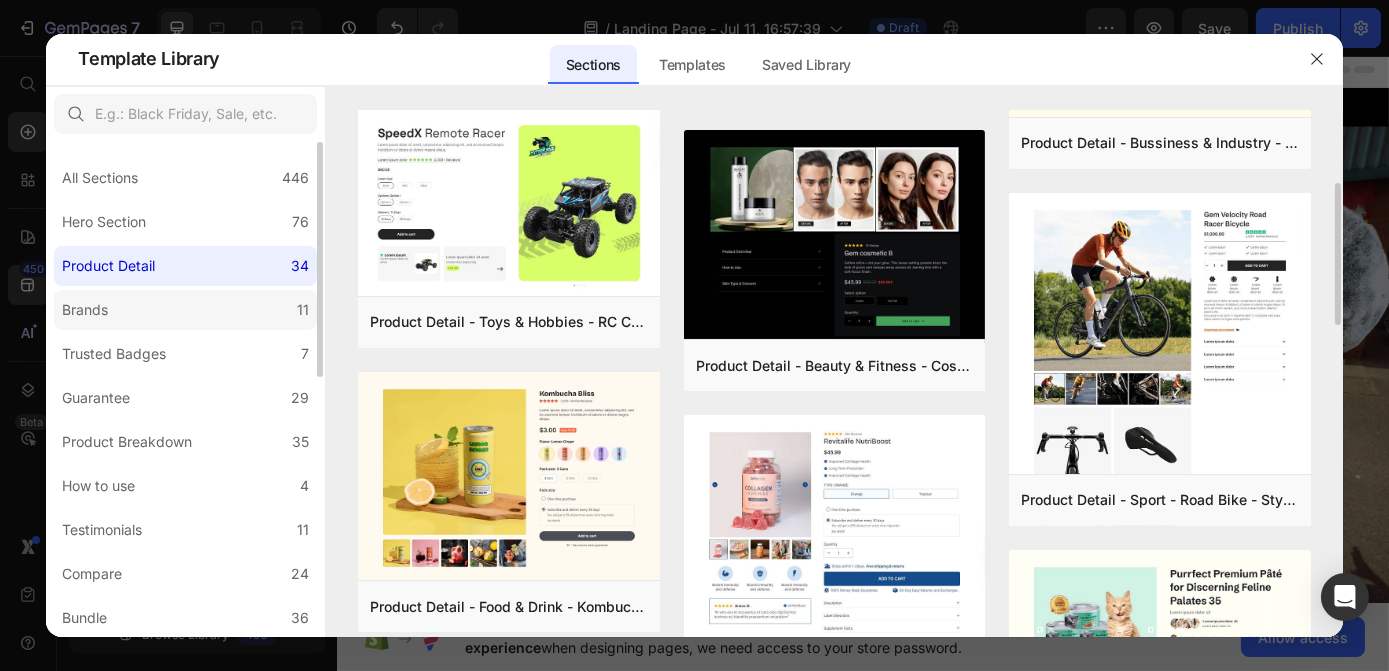 click on "Brands 11" 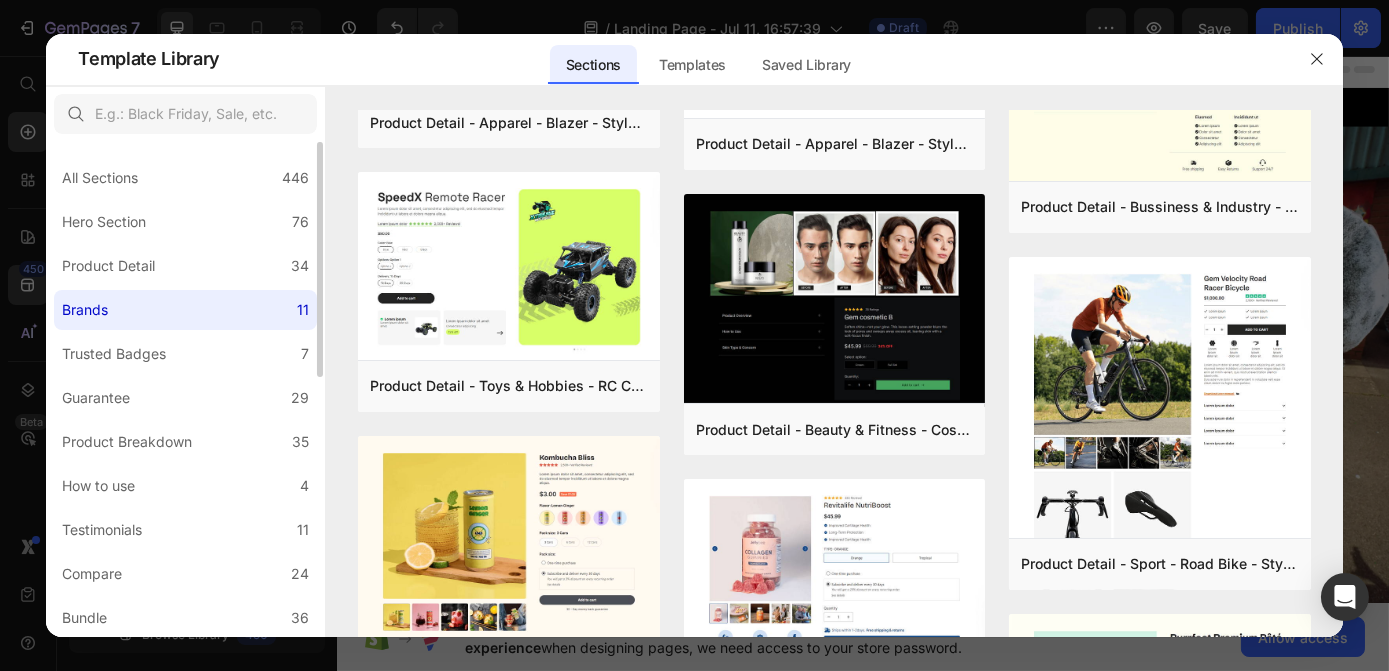 scroll, scrollTop: 0, scrollLeft: 0, axis: both 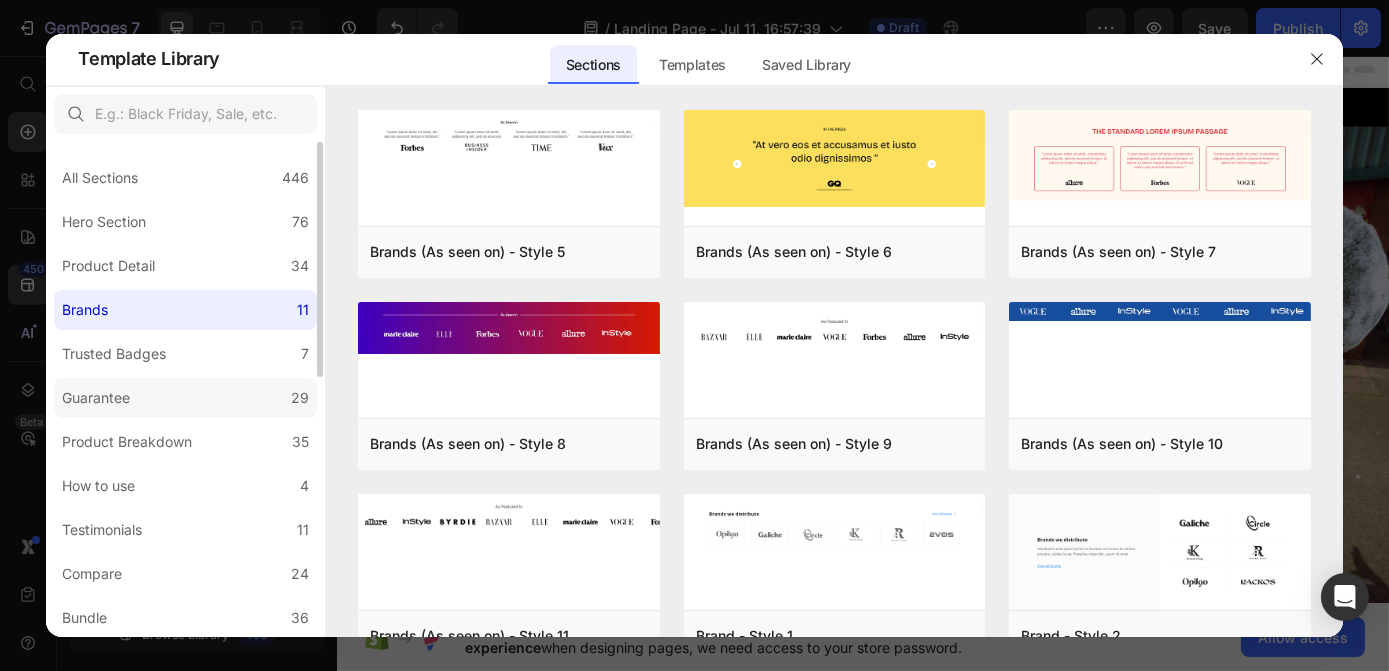 click on "Guarantee 29" 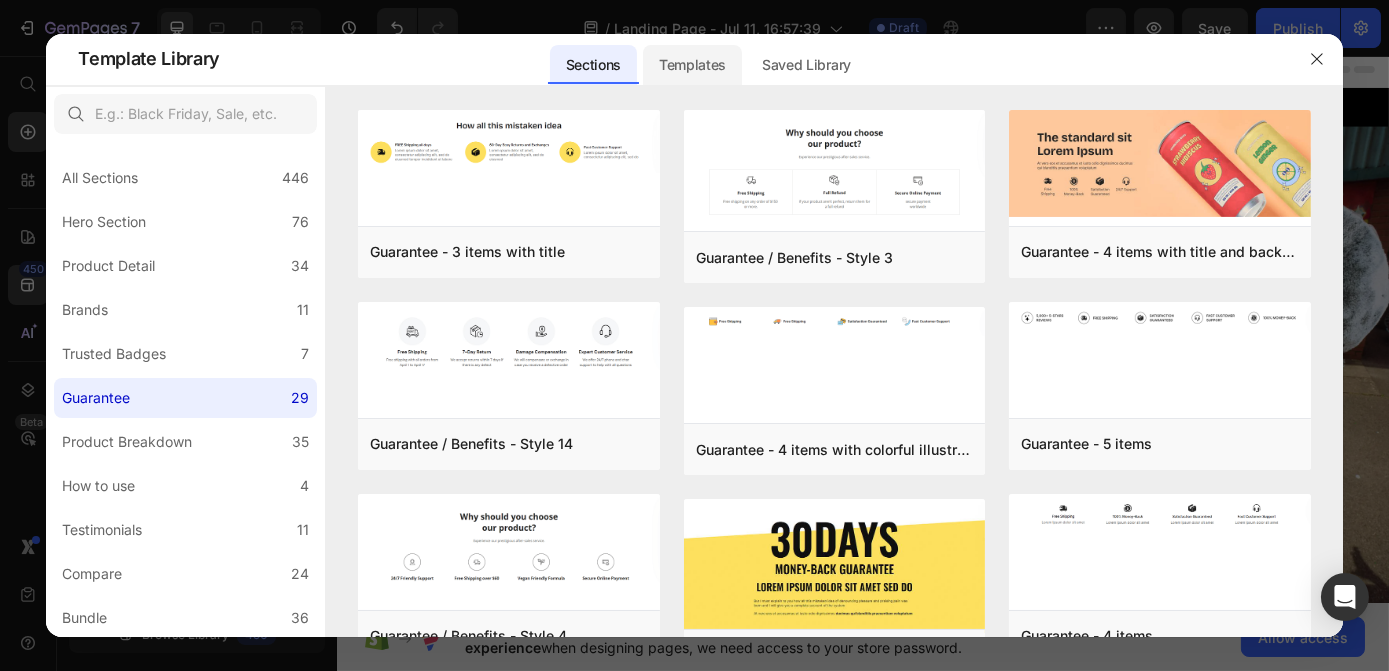 click on "Templates" 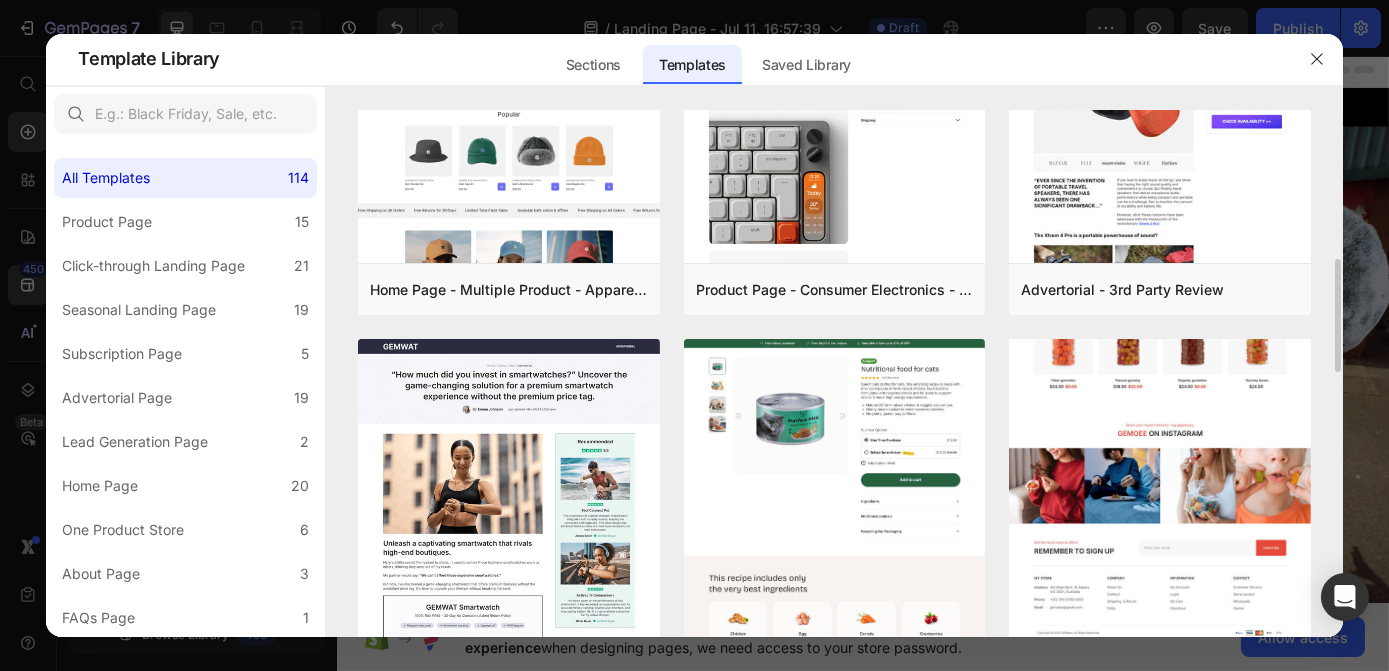 scroll, scrollTop: 272, scrollLeft: 0, axis: vertical 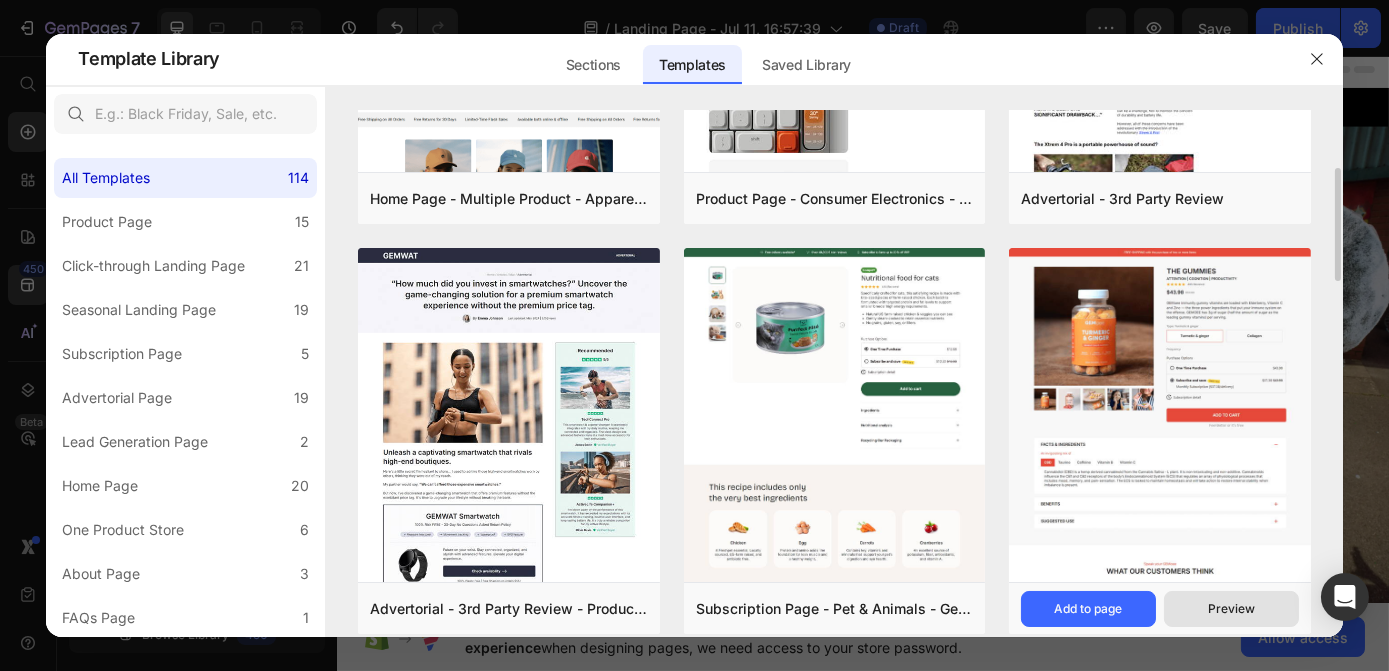 click on "Preview" at bounding box center (1231, 609) 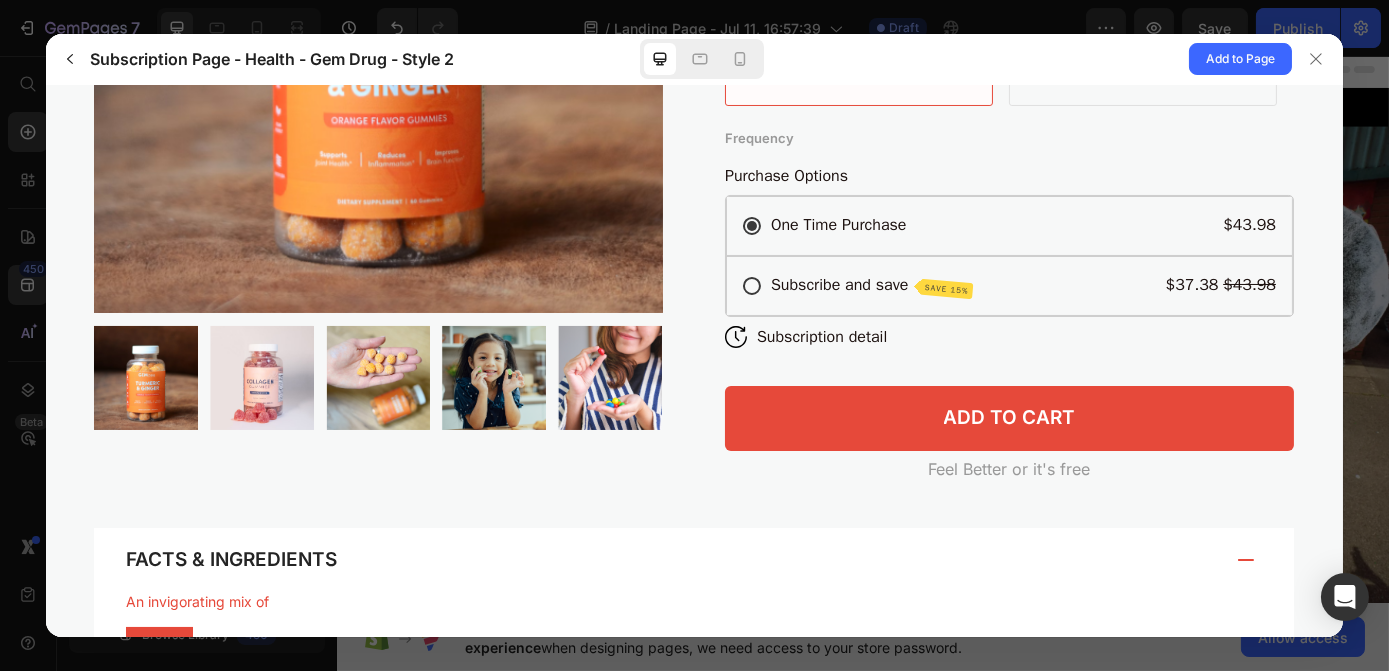 scroll, scrollTop: 90, scrollLeft: 0, axis: vertical 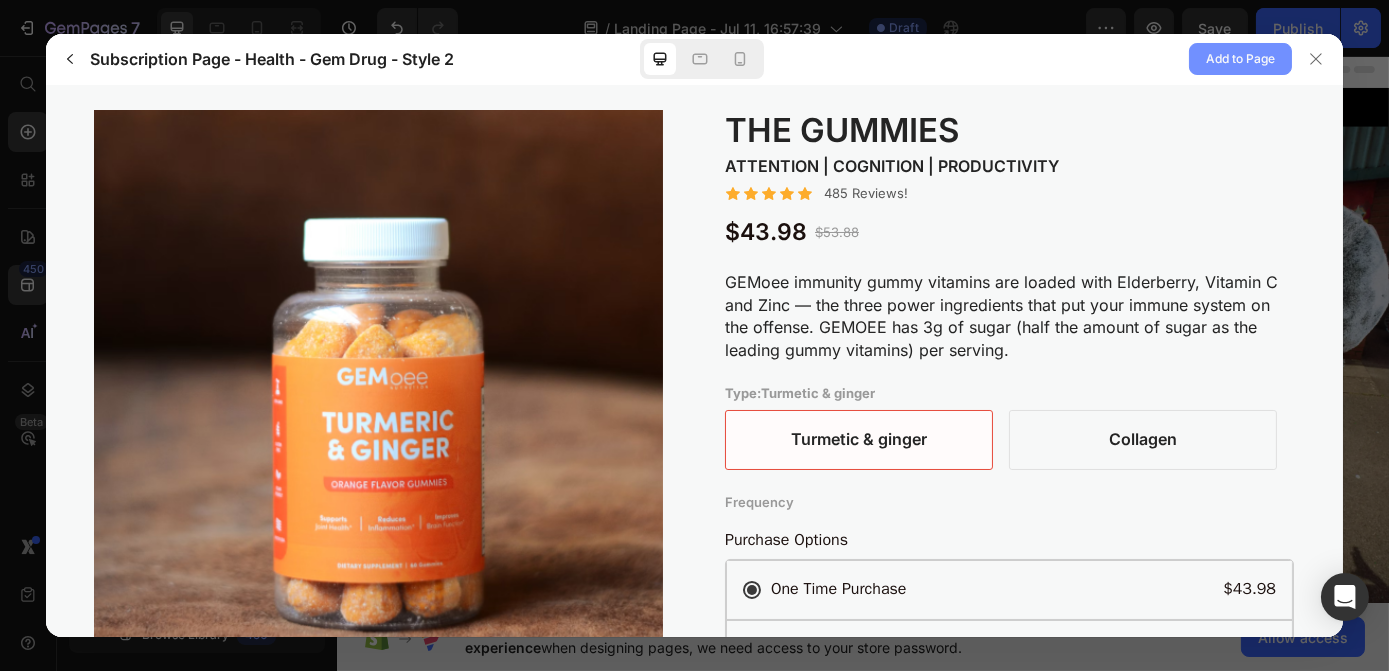 click on "Add to Page" 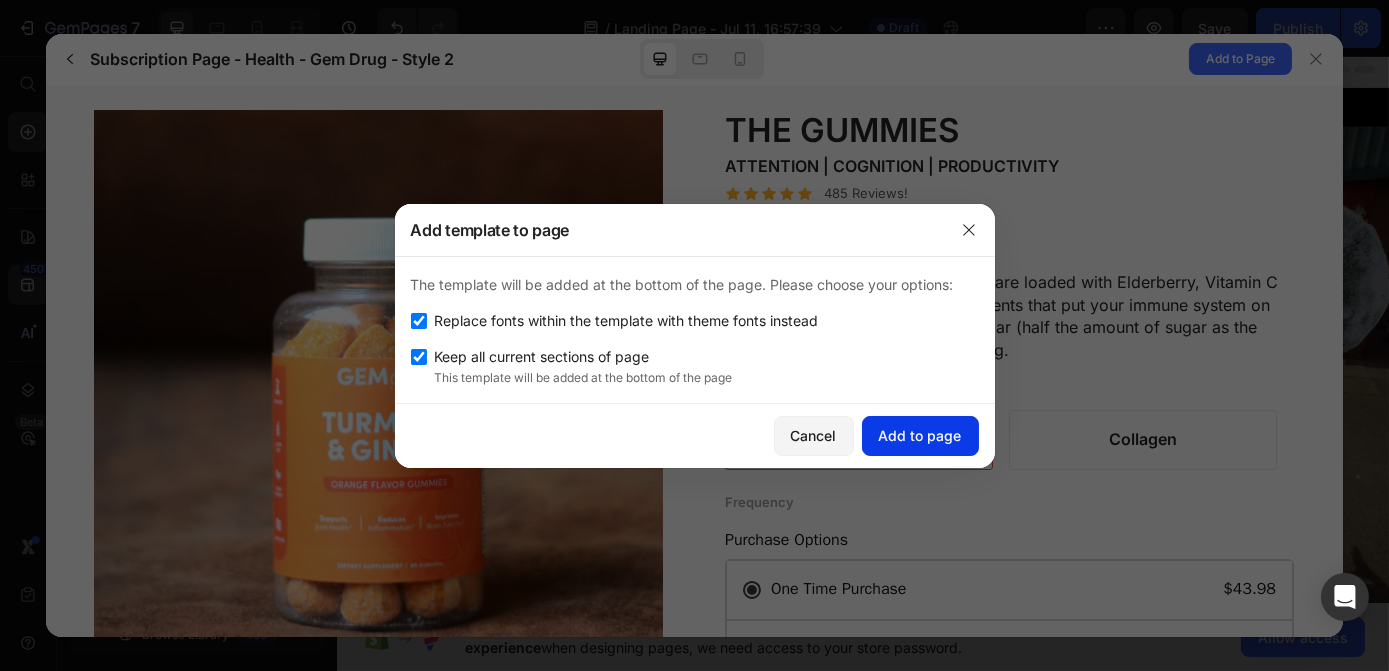 click on "Add to page" at bounding box center (920, 435) 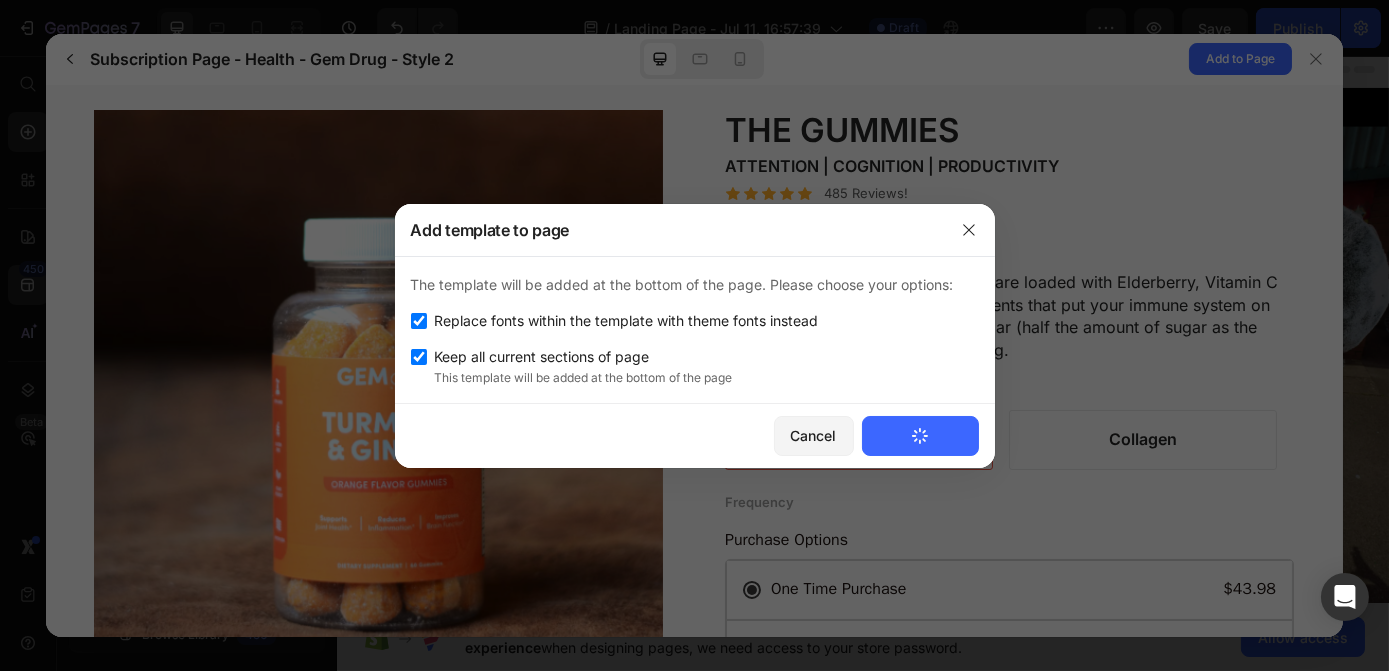 click at bounding box center [0, 0] 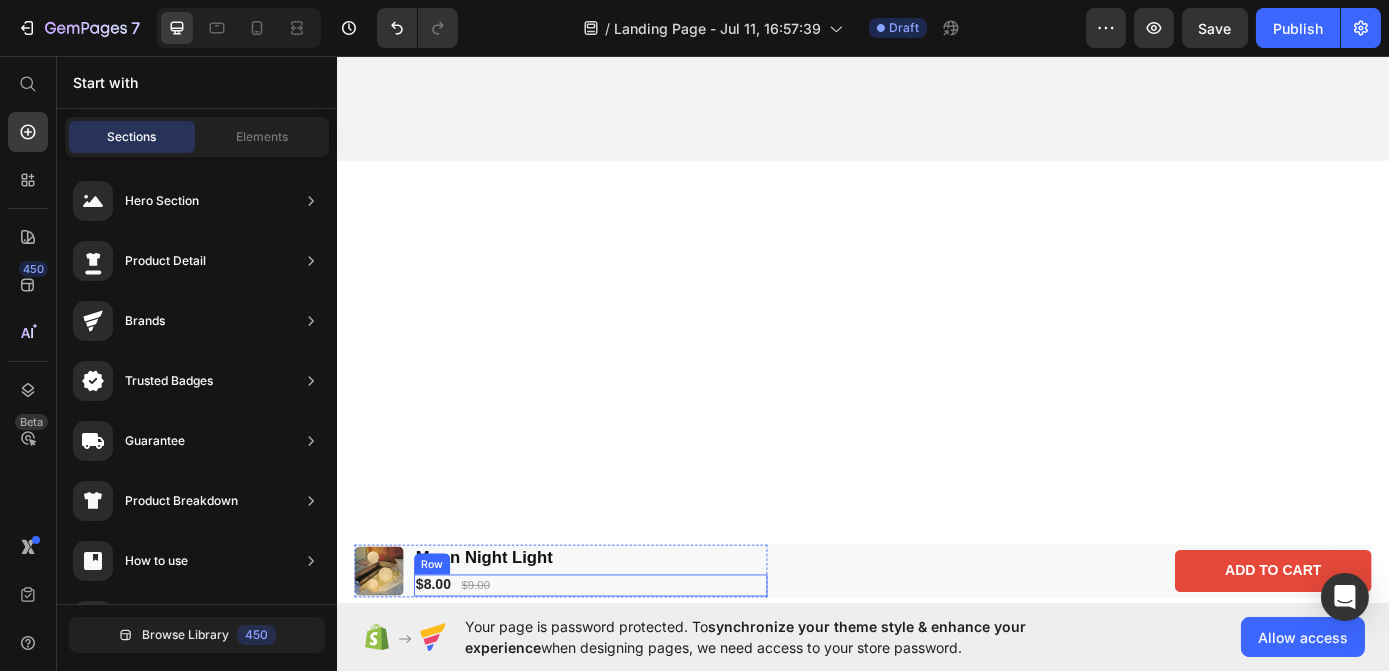 scroll, scrollTop: 7546, scrollLeft: 0, axis: vertical 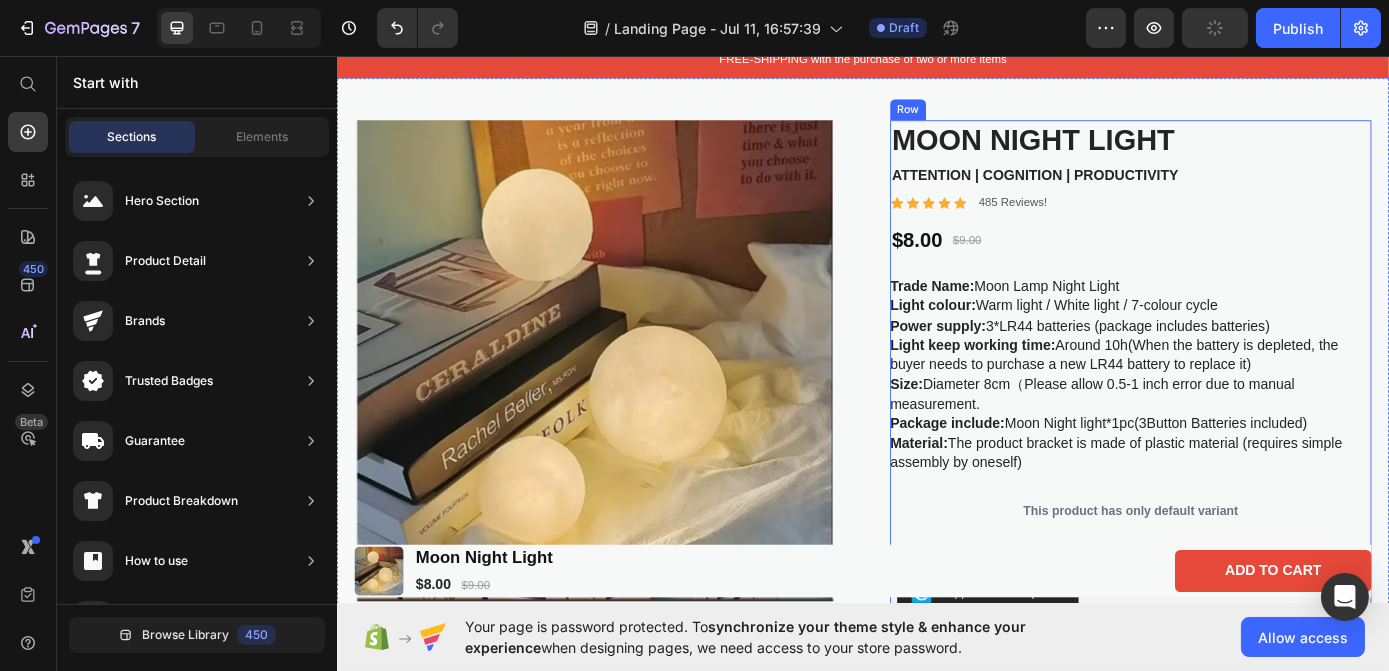 click on "Lorem ipsum dolor sit amet, consectetur adipiscing elit, sed do eiusmod tempor incididunt ut Text Block" at bounding box center (1228, -101) 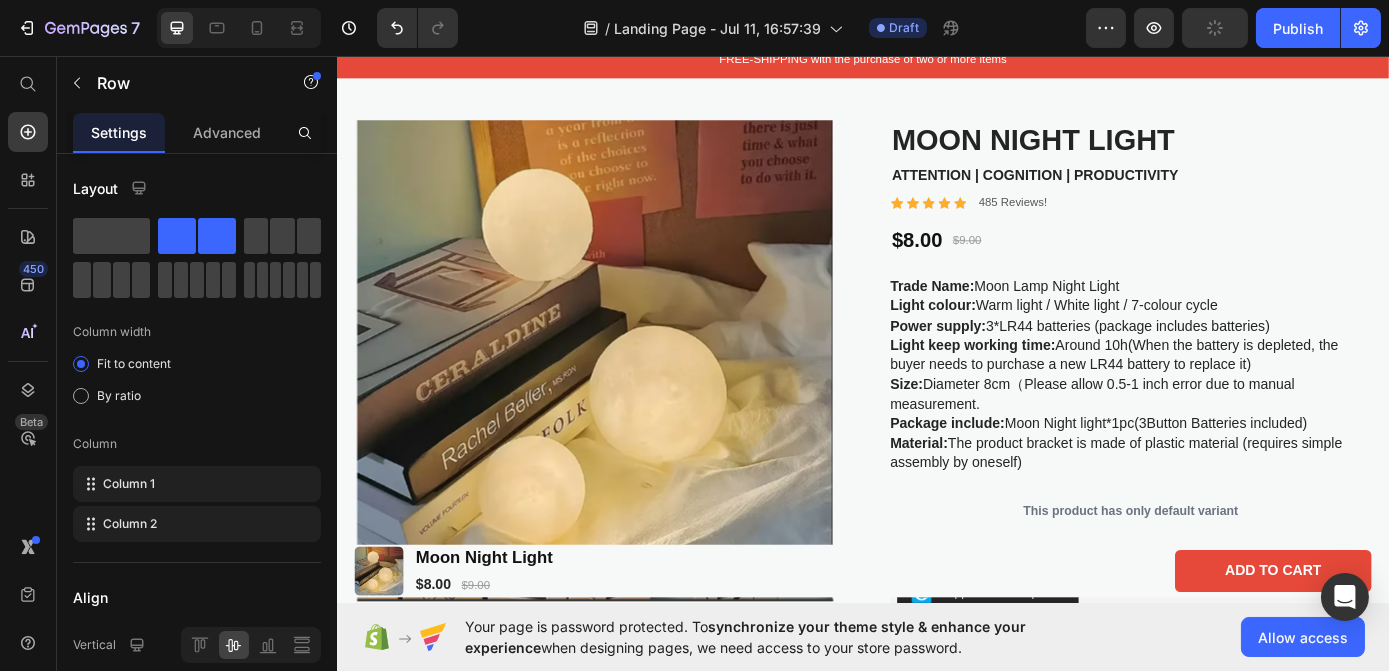 scroll, scrollTop: 7000, scrollLeft: 0, axis: vertical 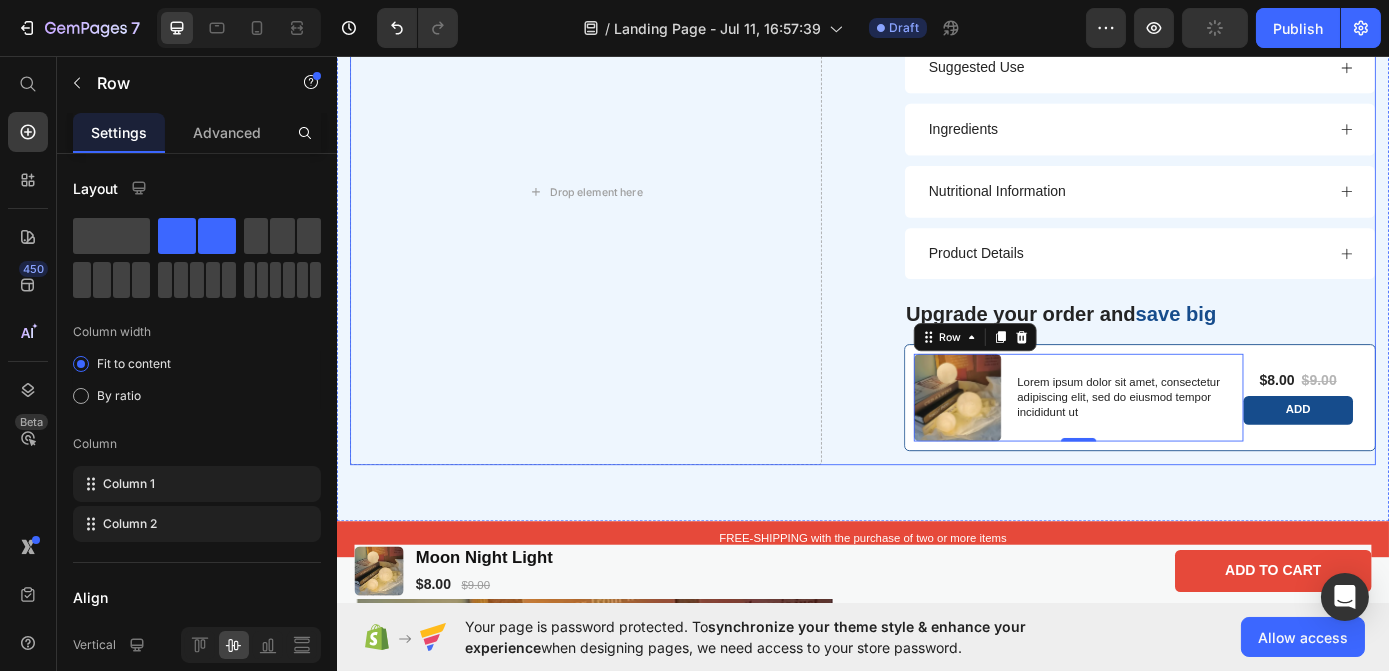 click on "Drop element here" at bounding box center [620, 210] 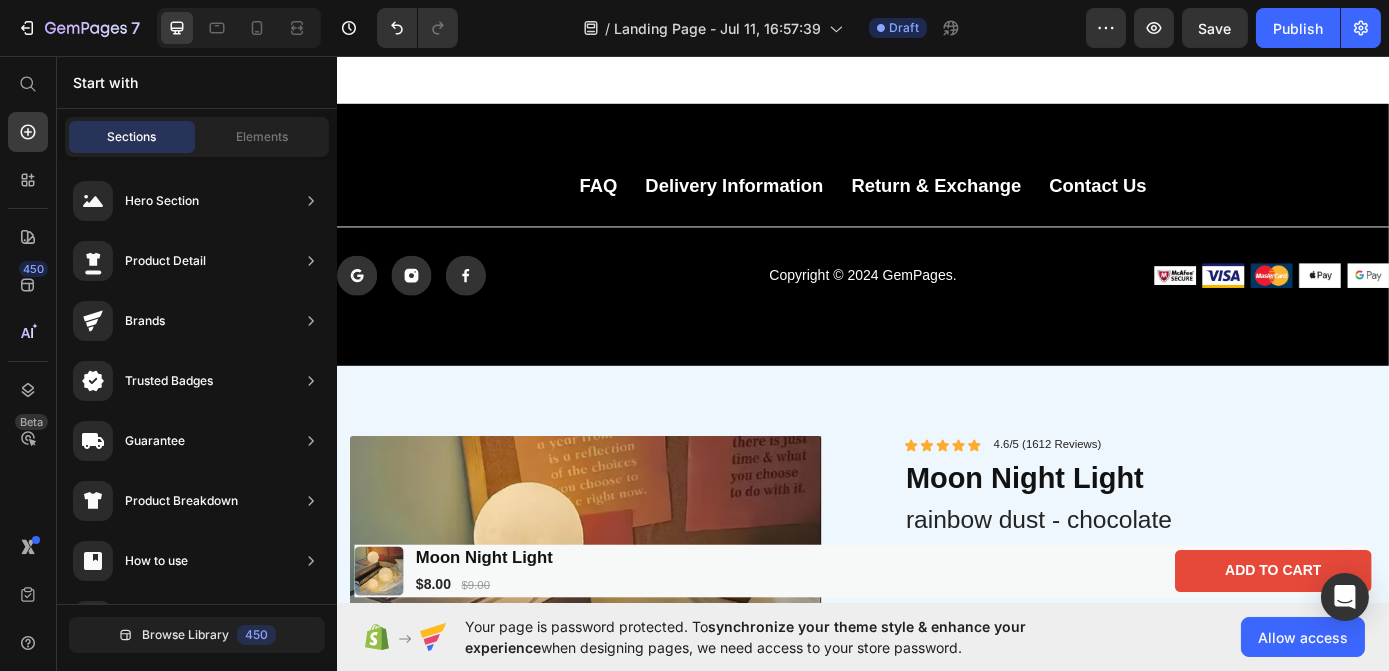 scroll, scrollTop: 6014, scrollLeft: 0, axis: vertical 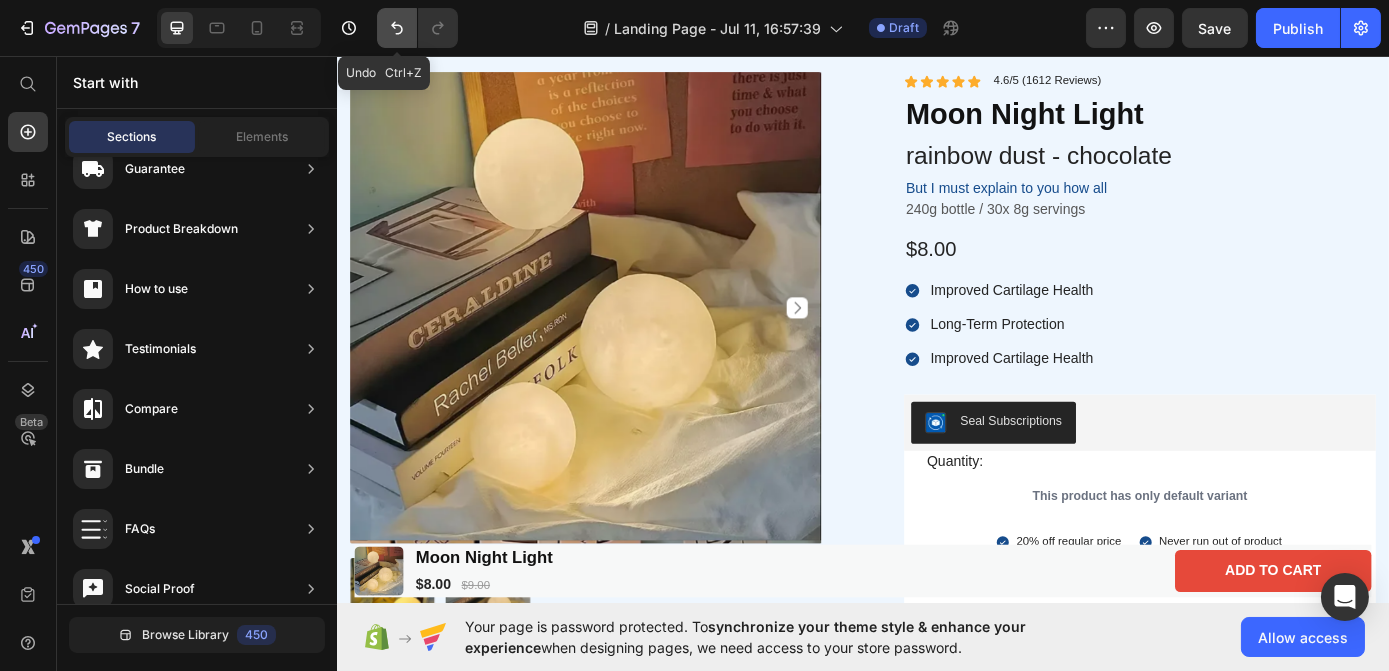 click 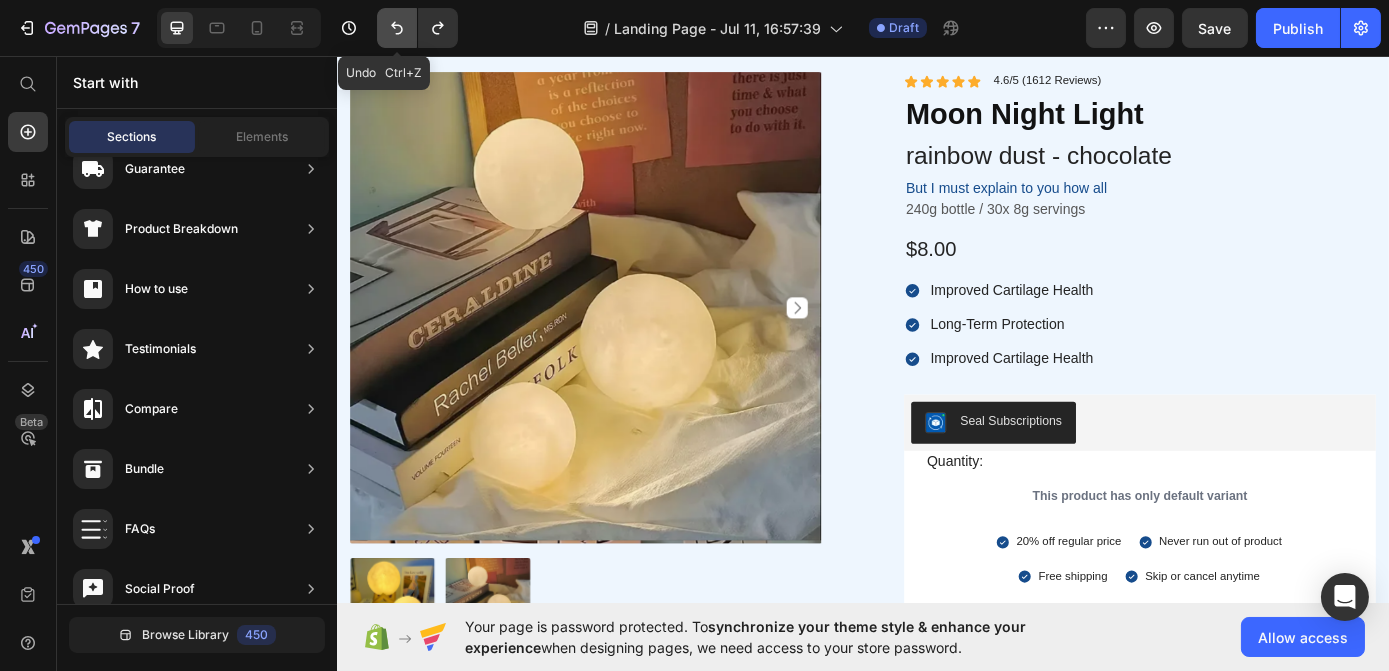 click 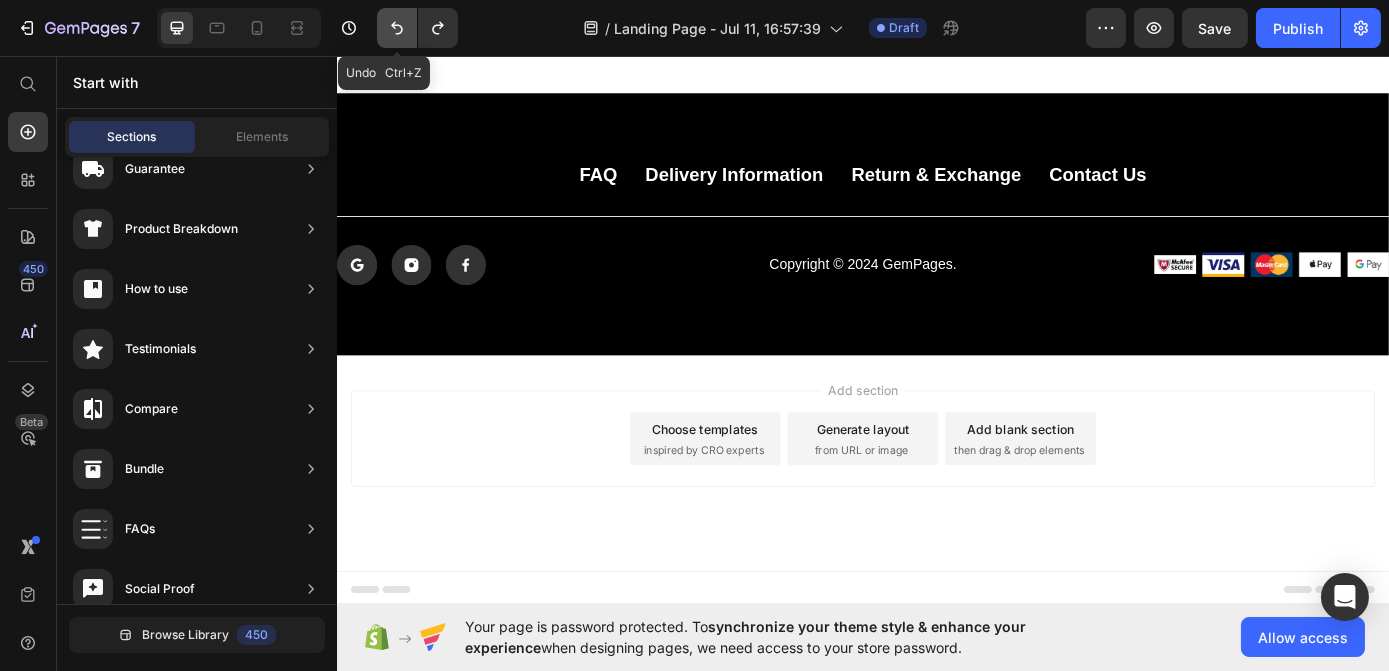 scroll, scrollTop: 5610, scrollLeft: 0, axis: vertical 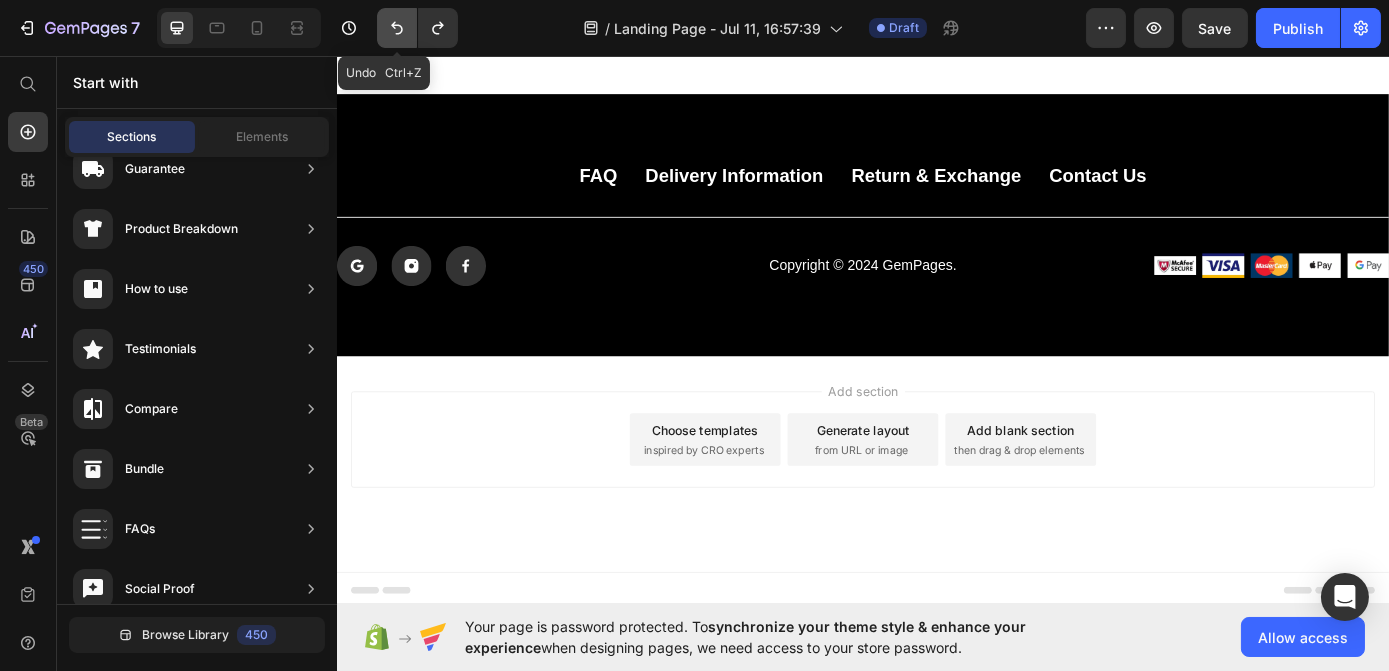 click 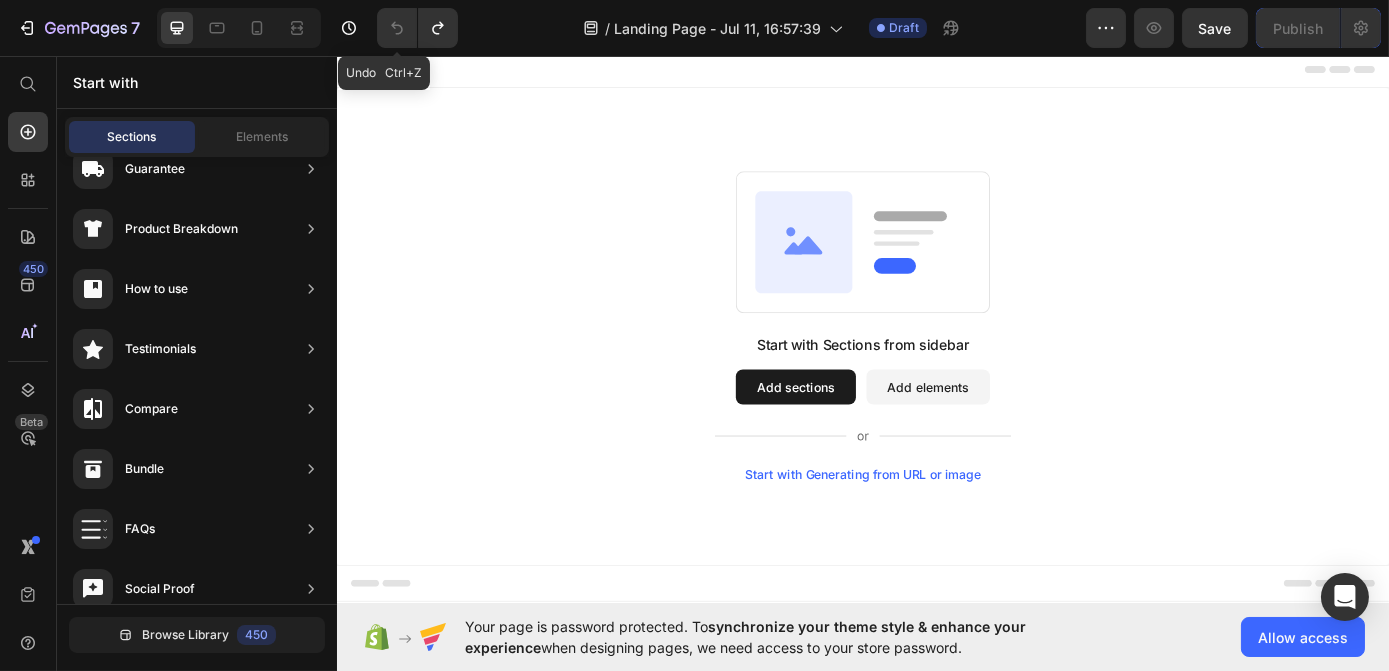 scroll, scrollTop: 0, scrollLeft: 0, axis: both 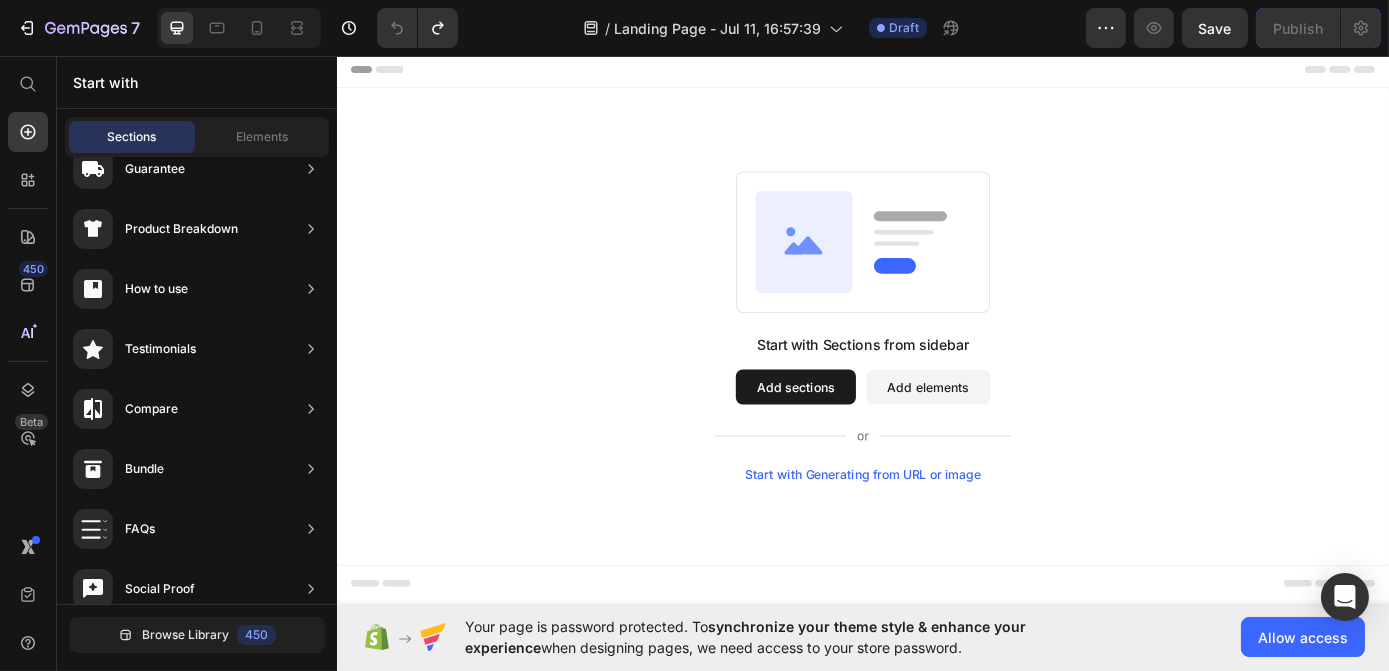 click on "Add sections" at bounding box center [859, 433] 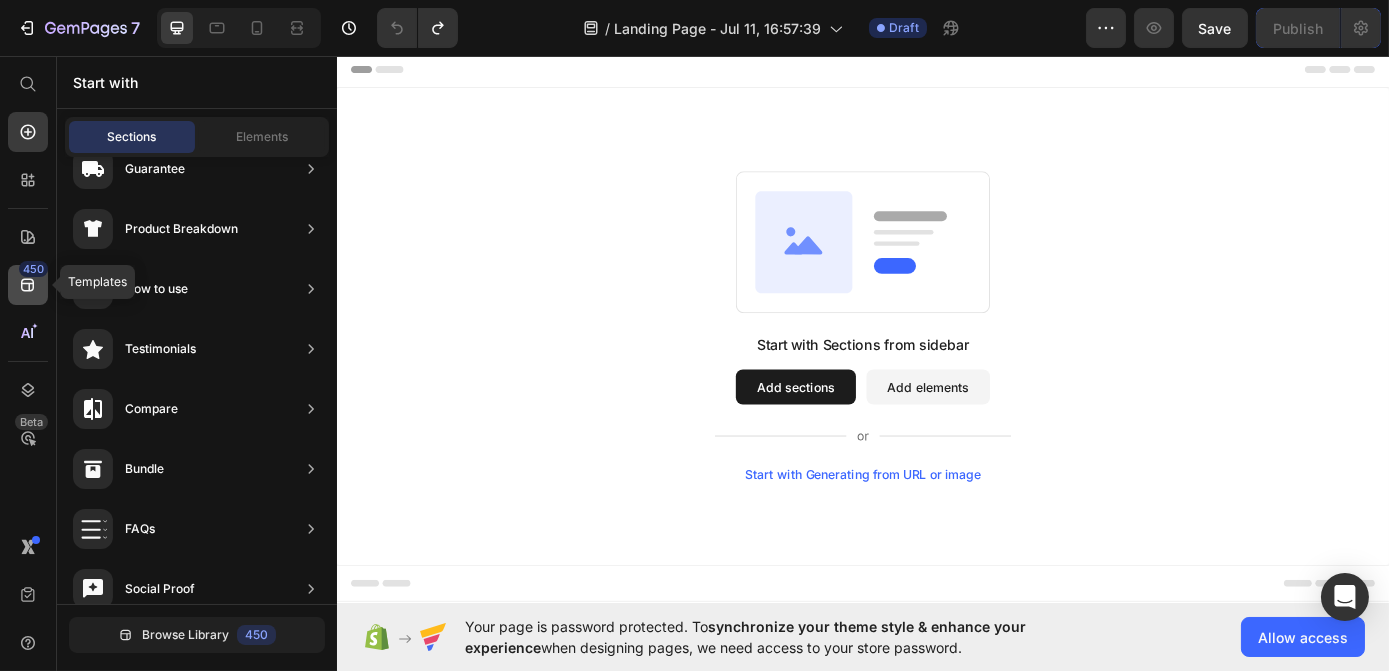 click on "450" 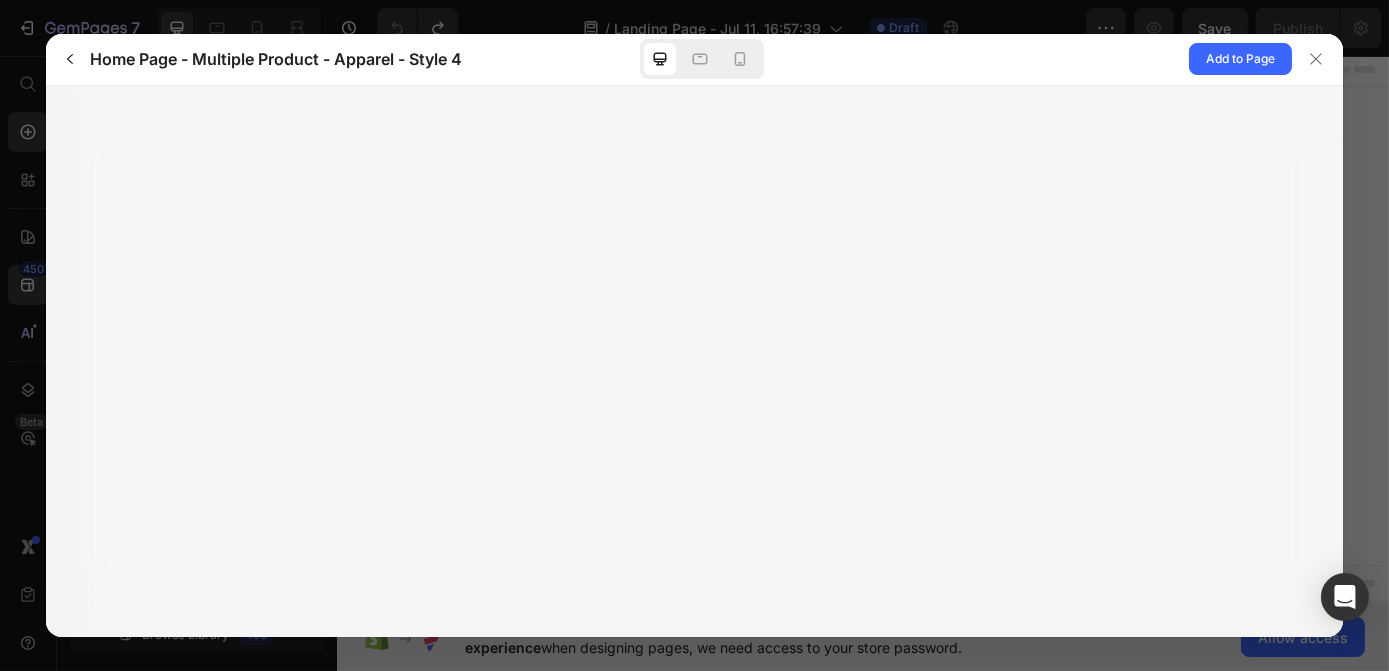 scroll, scrollTop: 0, scrollLeft: 0, axis: both 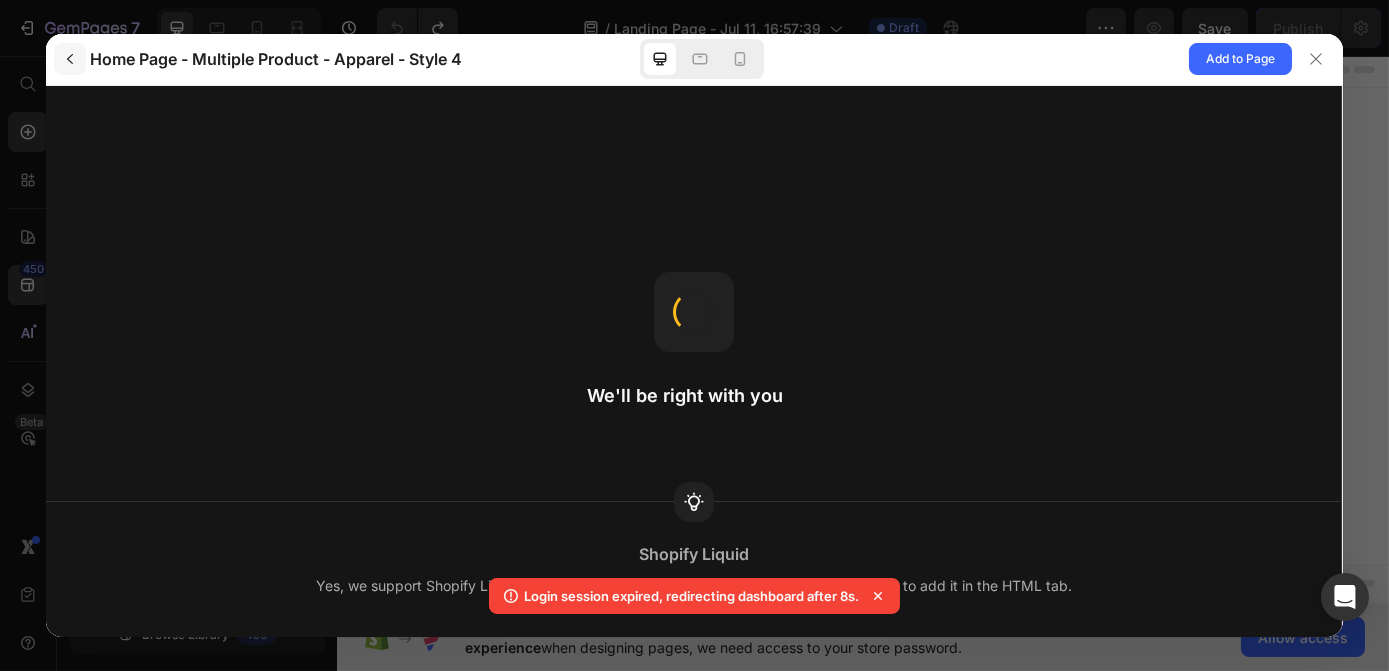 click 